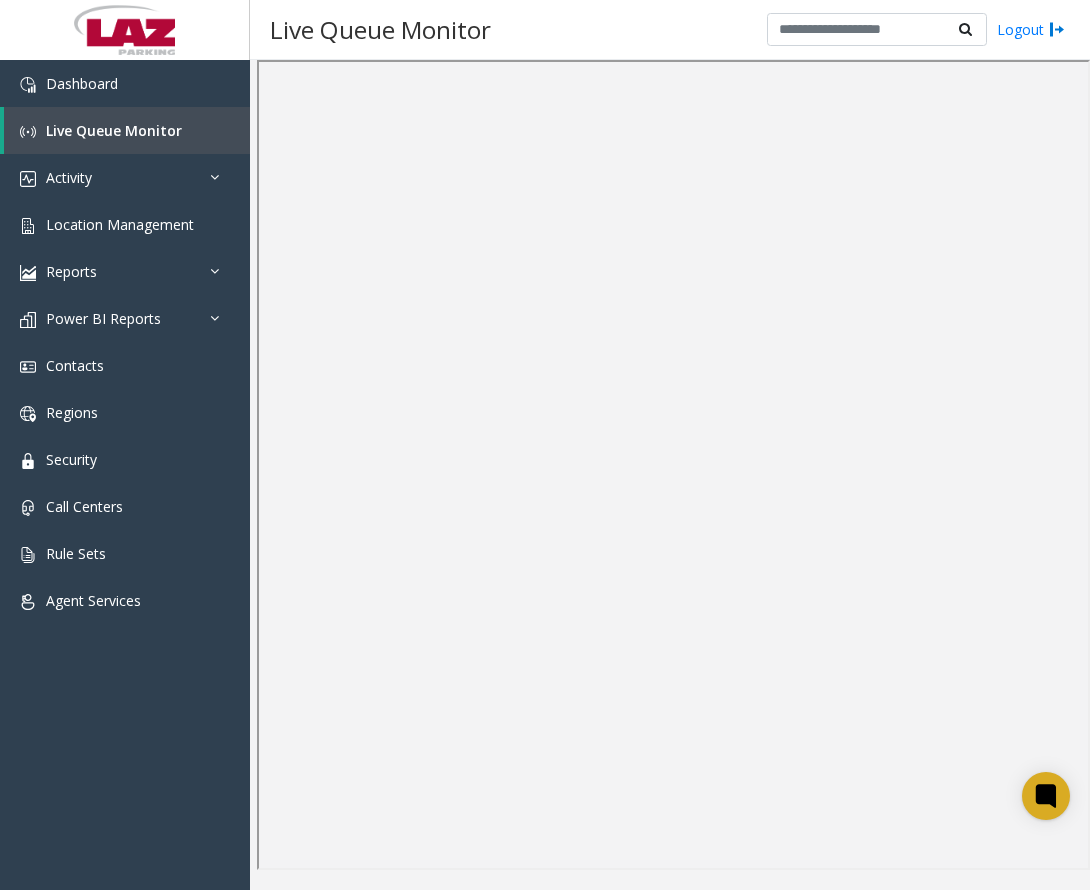 scroll, scrollTop: 0, scrollLeft: 0, axis: both 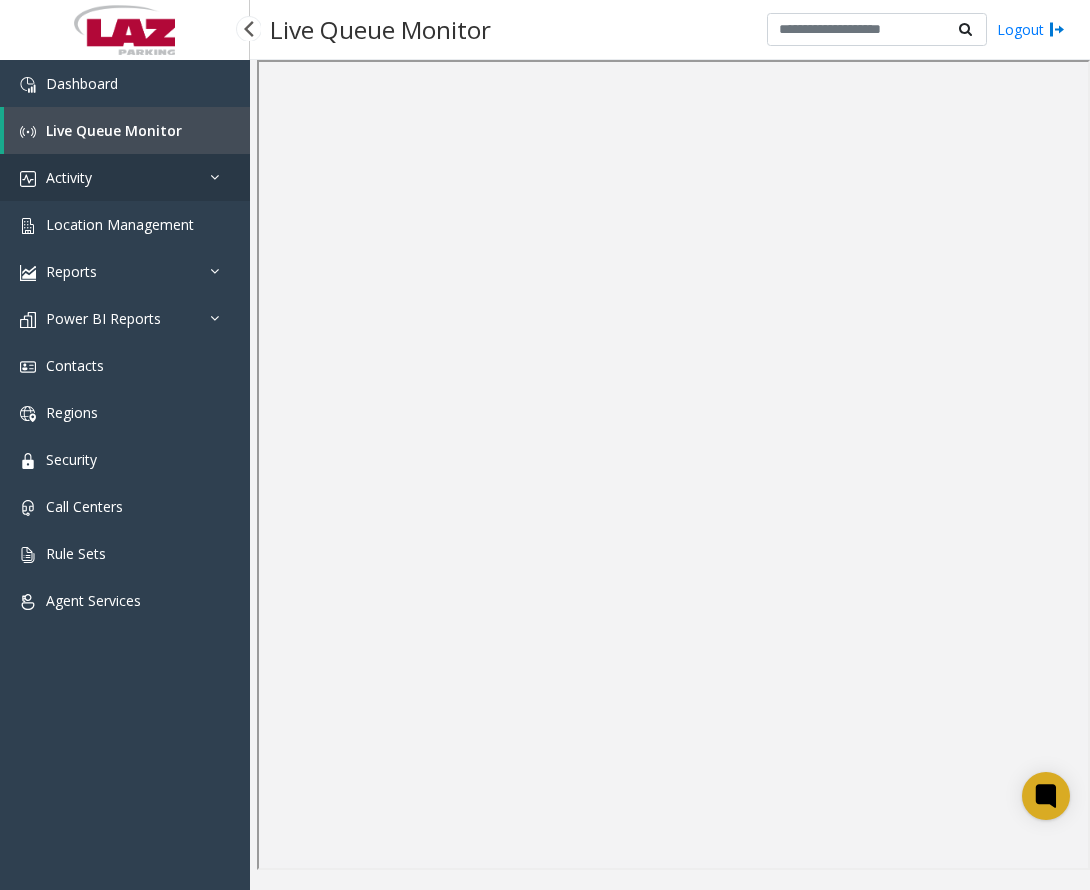 click on "Activity" at bounding box center (69, 177) 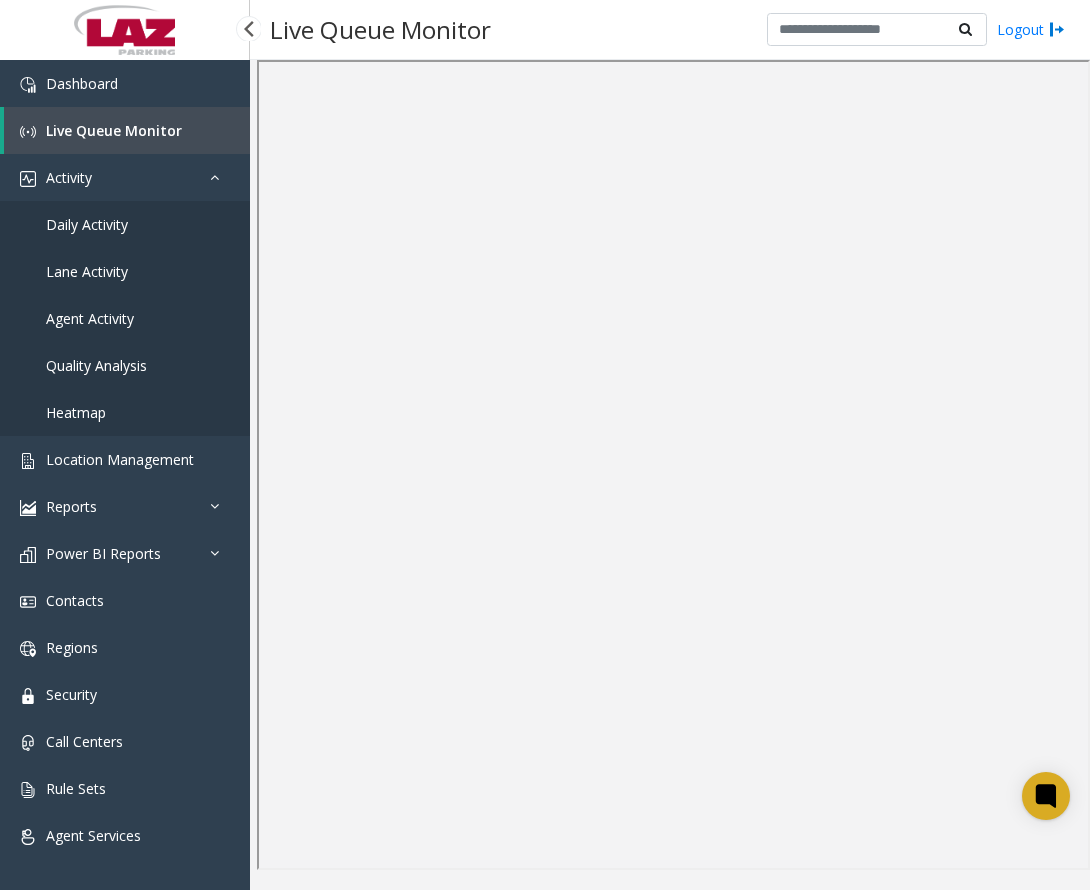 click on "Daily Activity" at bounding box center (87, 224) 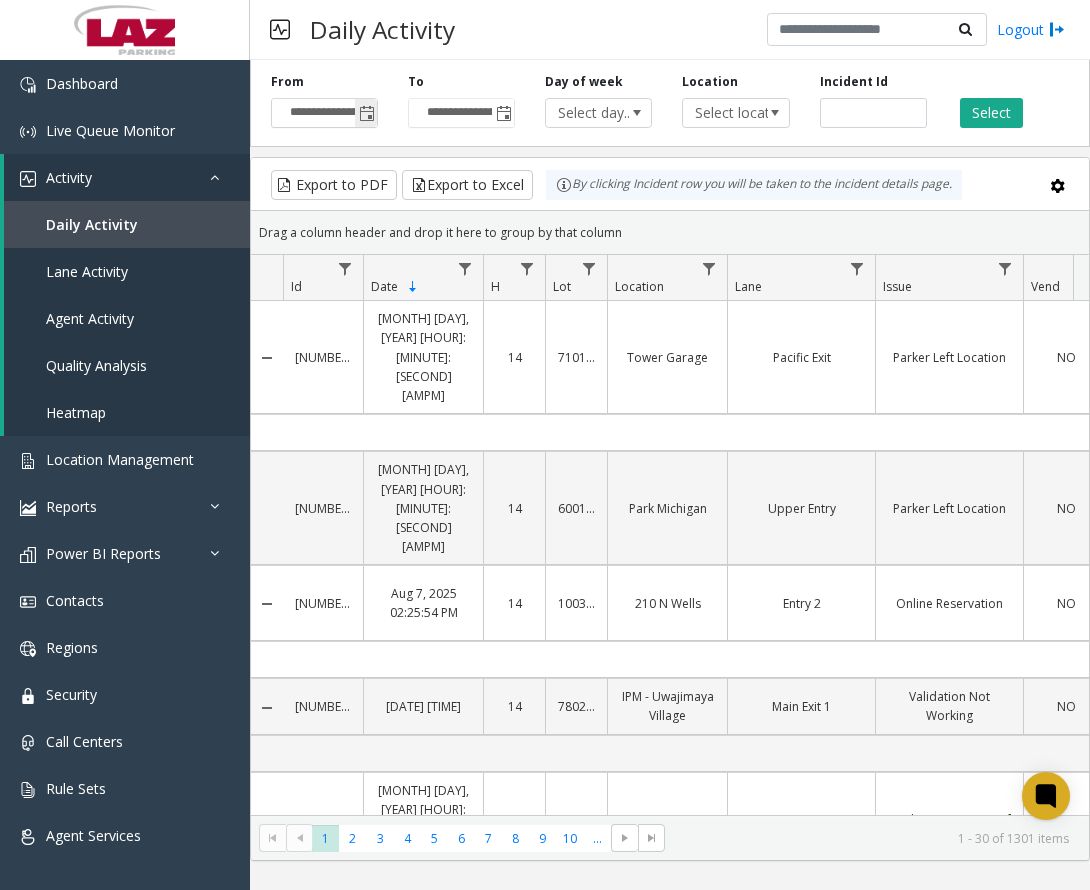 click 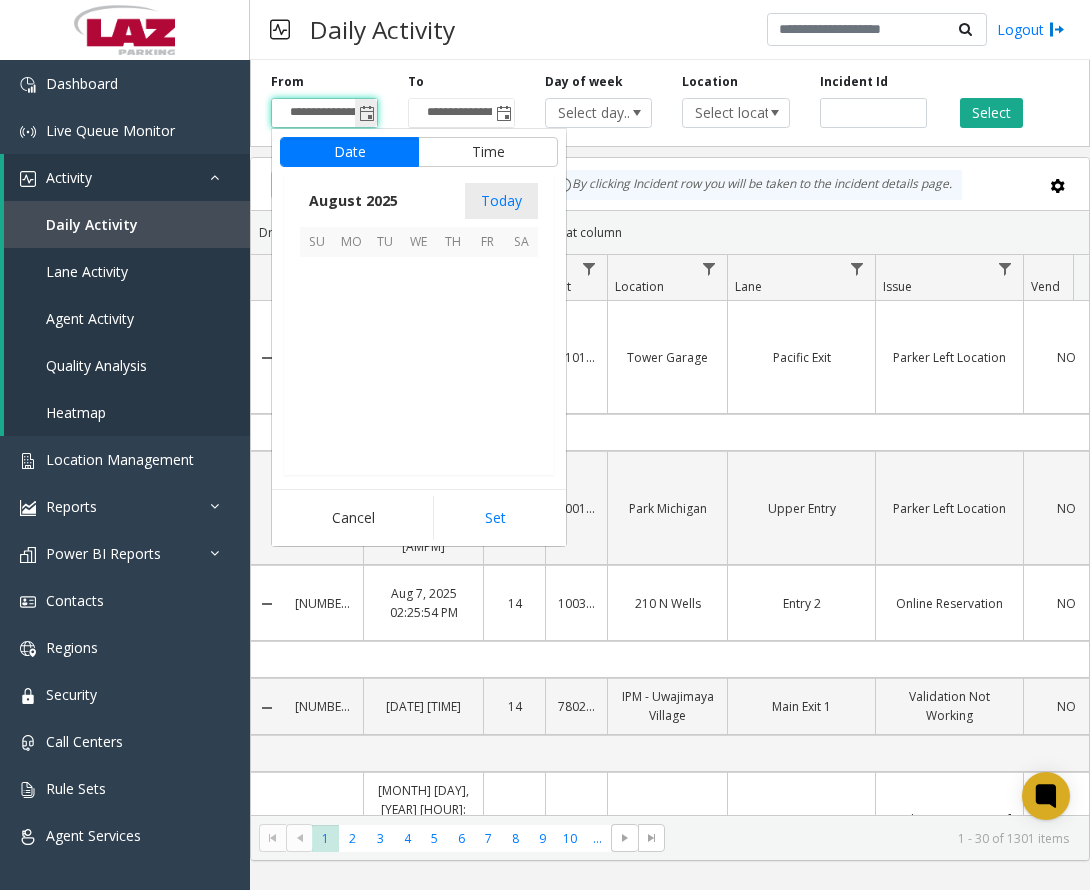 scroll, scrollTop: 358666, scrollLeft: 0, axis: vertical 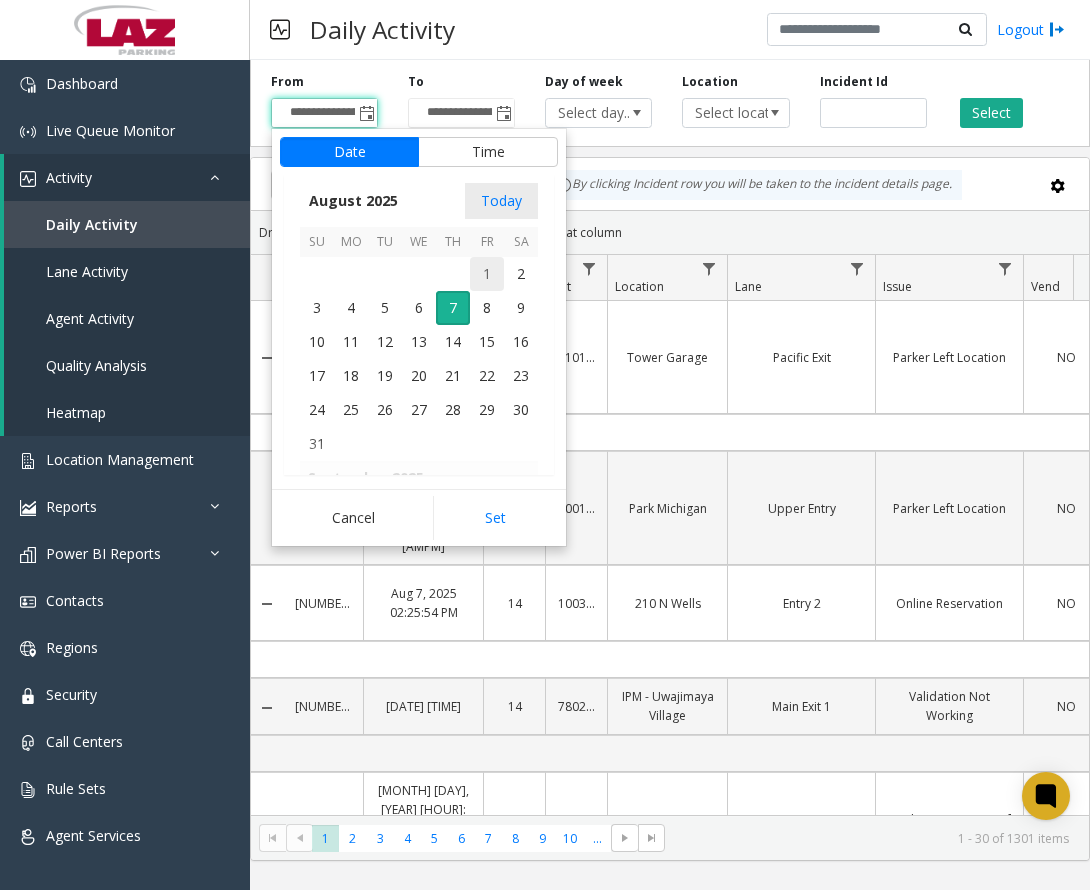 click on "1" at bounding box center [487, 274] 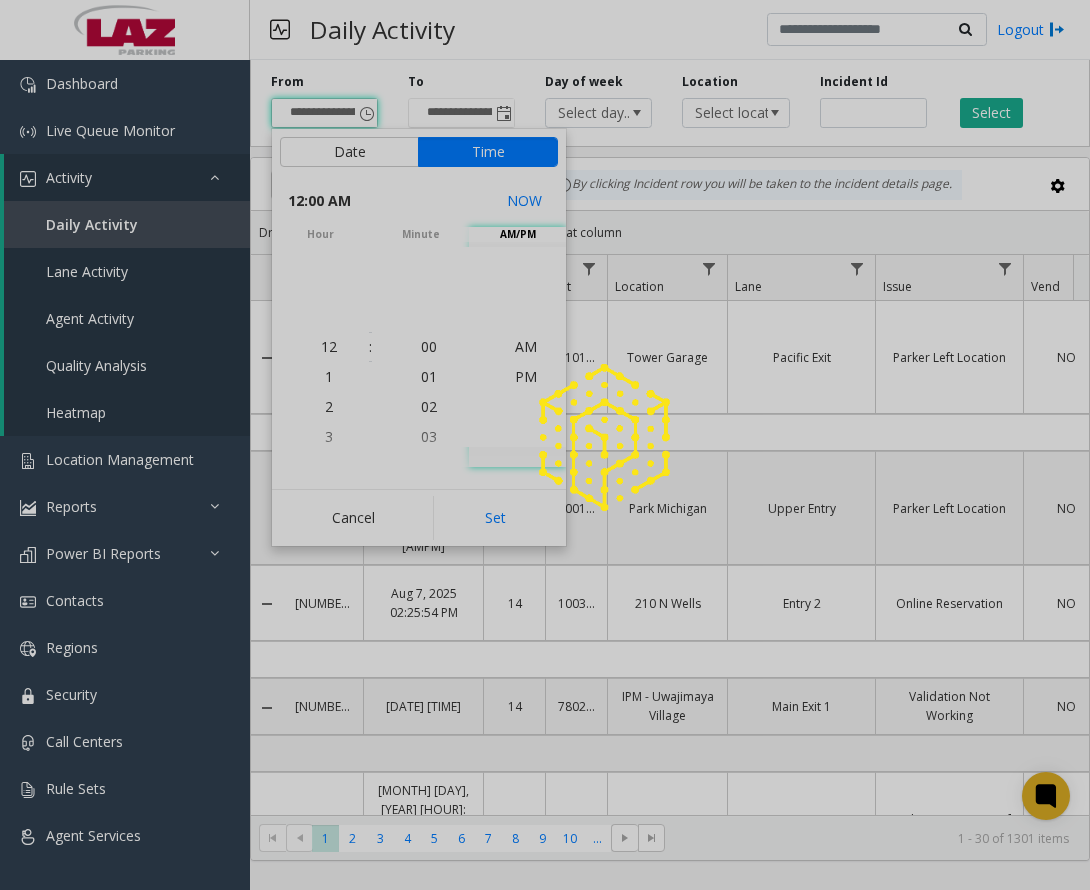 drag, startPoint x: 496, startPoint y: 519, endPoint x: 463, endPoint y: 288, distance: 233.34525 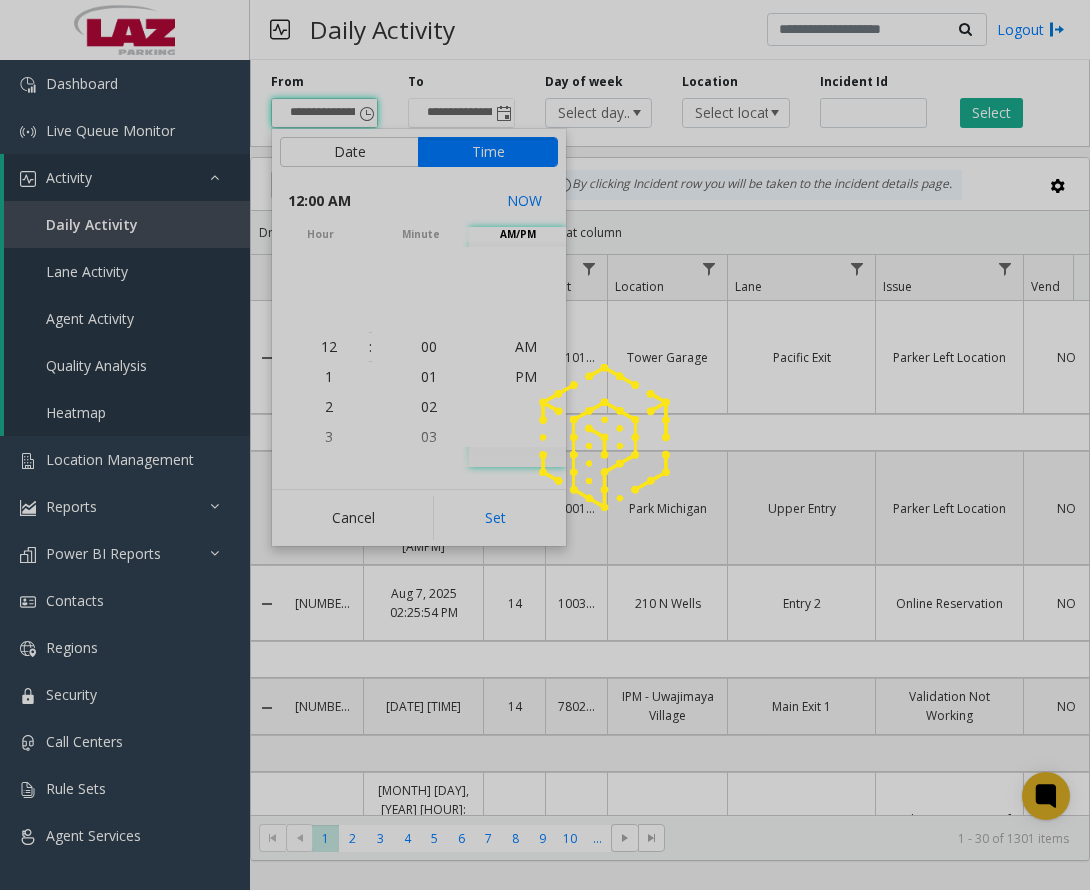 click on "Date Time [MONTH] [YEAR] Today Su Mo Tu We Th Fr Sa [MONTH] [YEAR] 1 2 3 4 5 6 7 8 9 10 11 12 13 14 15 16 17 18 19 20 21 22 23 24 25 26 27 28 29 30 31 [MONTH] [YEAR] 1 2 3 4 5 6 7 8 9 10 11 12 13 14 15 16 17 18 19 20 21 22 23 24 25 26 27 28 29 30 [MONTH] [YEAR] 1 2 3 4 5 6 7 8 9 10 11 12 13 14 15 16 17 18 19 20 21 22 23 24 25 26 27 28 29 30 31 [MONTH] [YEAR] 1 2 3 4 5 6 7 8 9 10 11 12 13 14 15 16 17 18 19 20 21 22 23 24 25 26 27 28 29 30 [MONTH] [YEAR] 1 2 3 4 5 6 7 8 9 10 11 12 13 14 15 16 17 18 19 20 21 22 23 24 25 26 27 28 29 30 31 [HOUR]:[MINUTE] [AMPM] NOW hour 12 1 2 3 4 5 6 7 8 9 10 11 12 1 2 3 4 5 6 7 8 9 10 11 : minute 00 01 02 03 04 05 06 07 08 09 10 11 12 13 14 15 16 17 18 19 20 21 22 23 24 25 26 27 28 29 30 31 32 33 34 35 36 37 38 39 40 41 42 43 44 45 46 47 48 49 50 51 52 53 54 55 56 57 58 59 AM/PM AM PM Cancel Set" 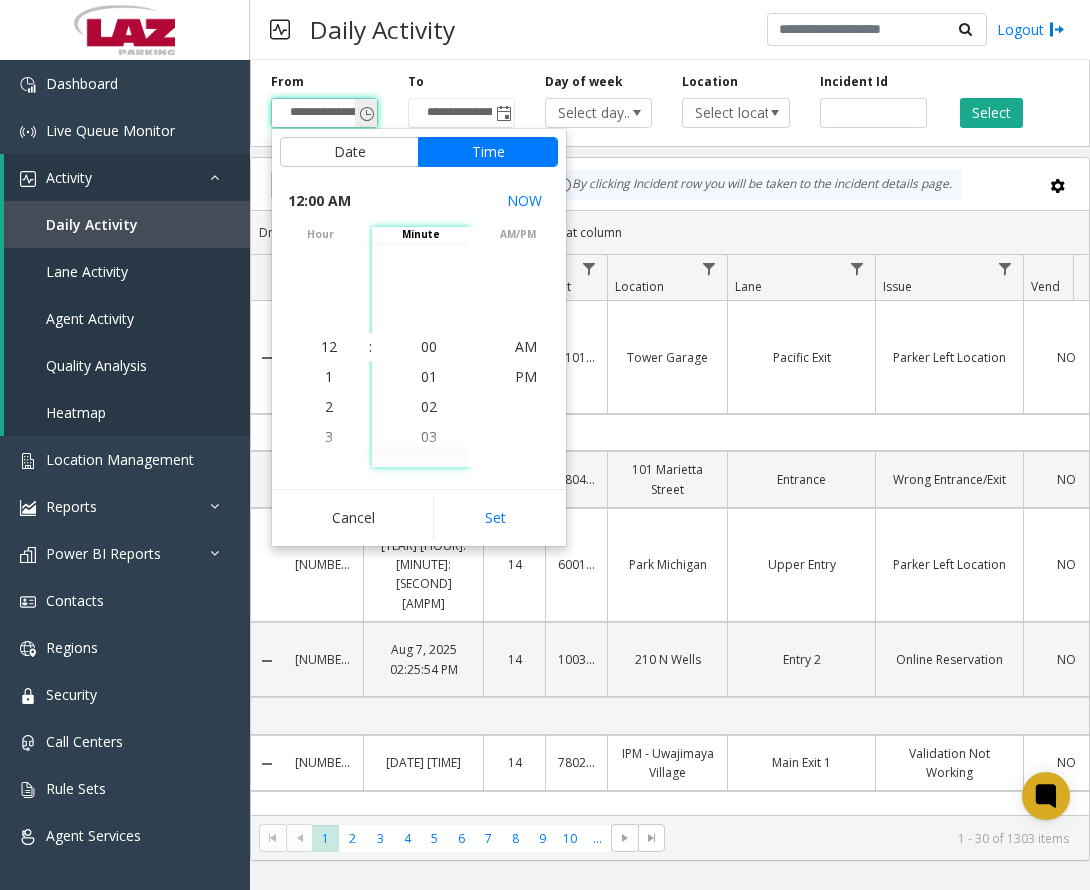 click 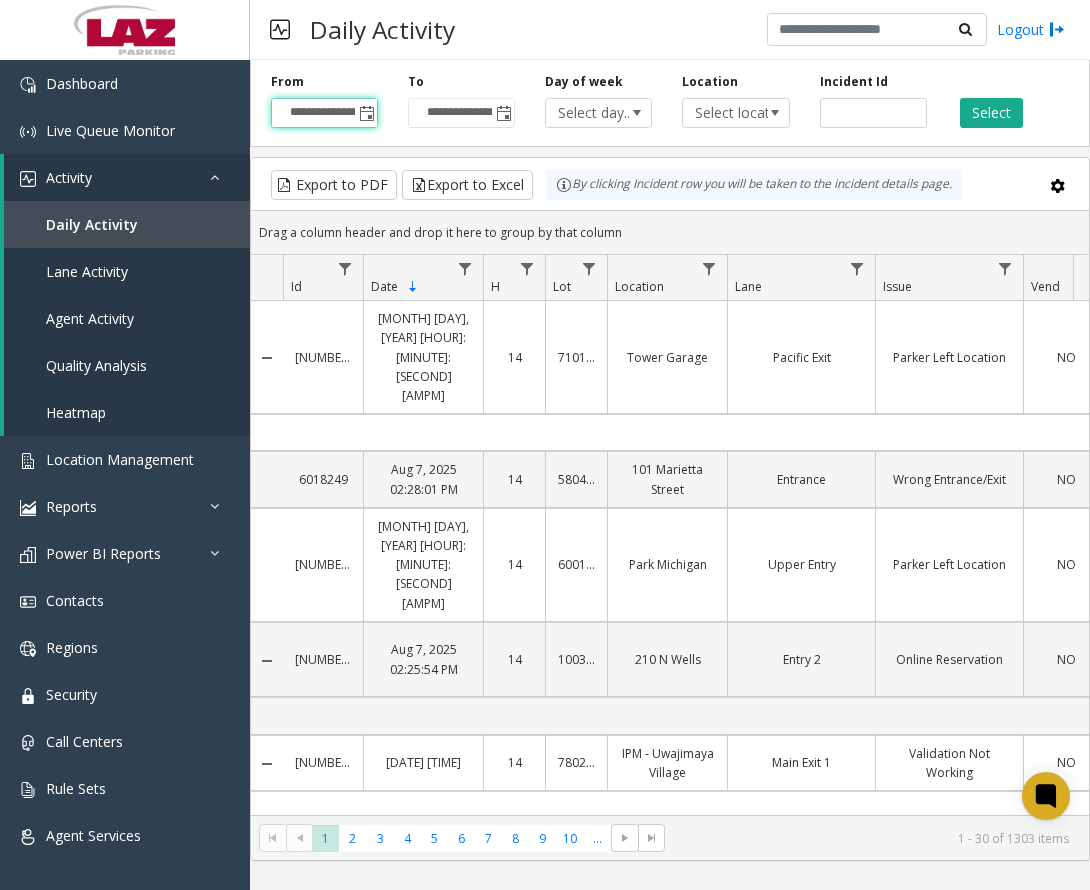 scroll, scrollTop: 0, scrollLeft: 26, axis: horizontal 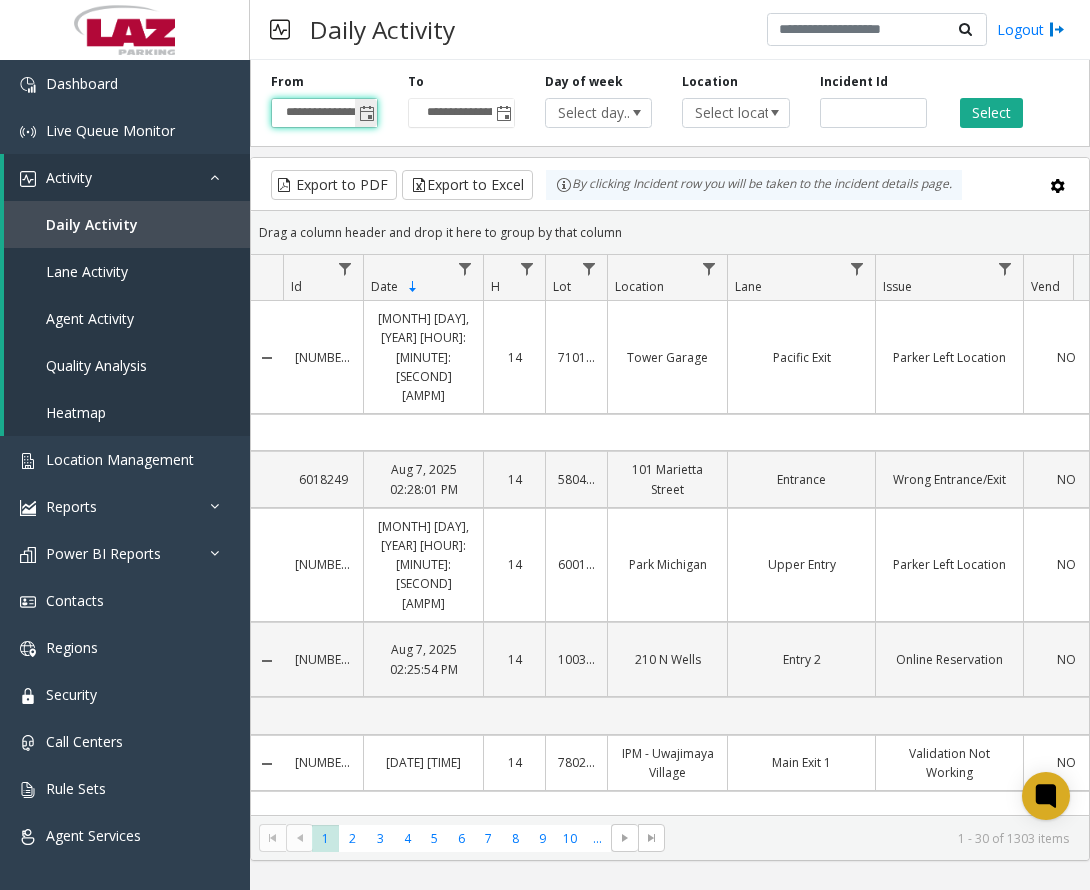 click 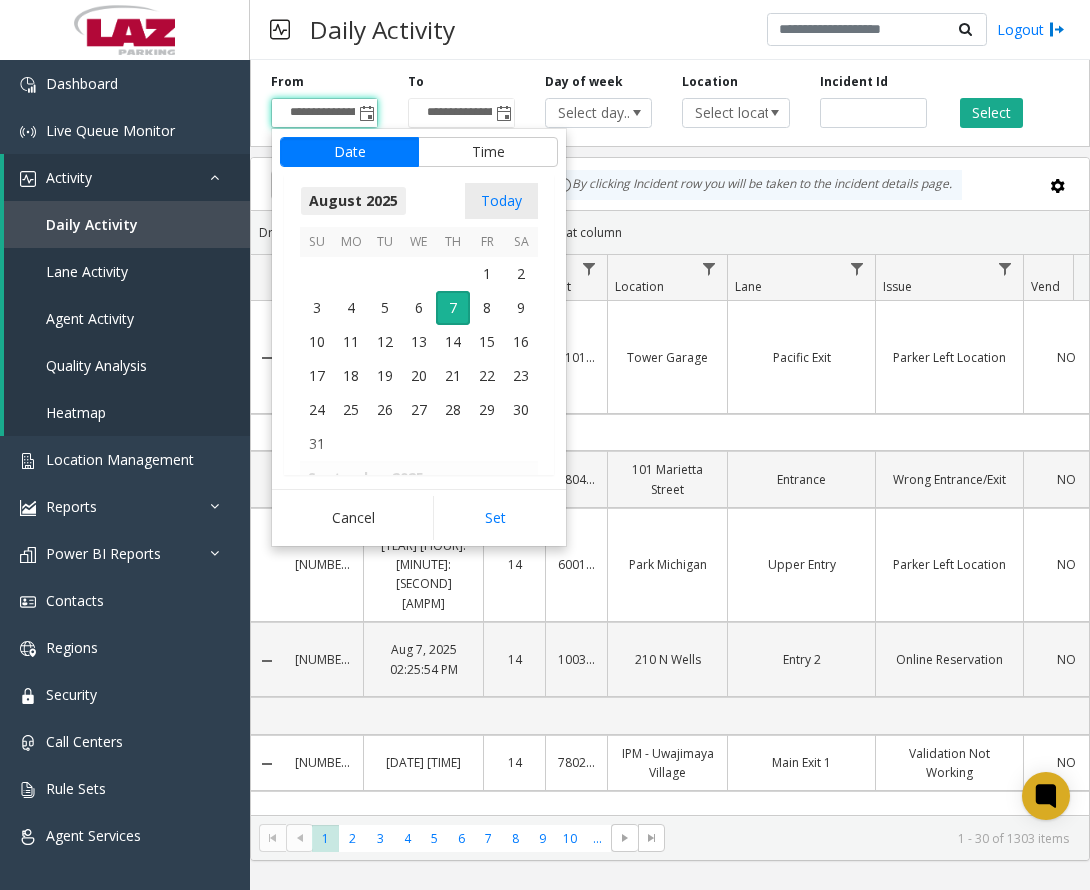 click on "August 2025" at bounding box center [353, 201] 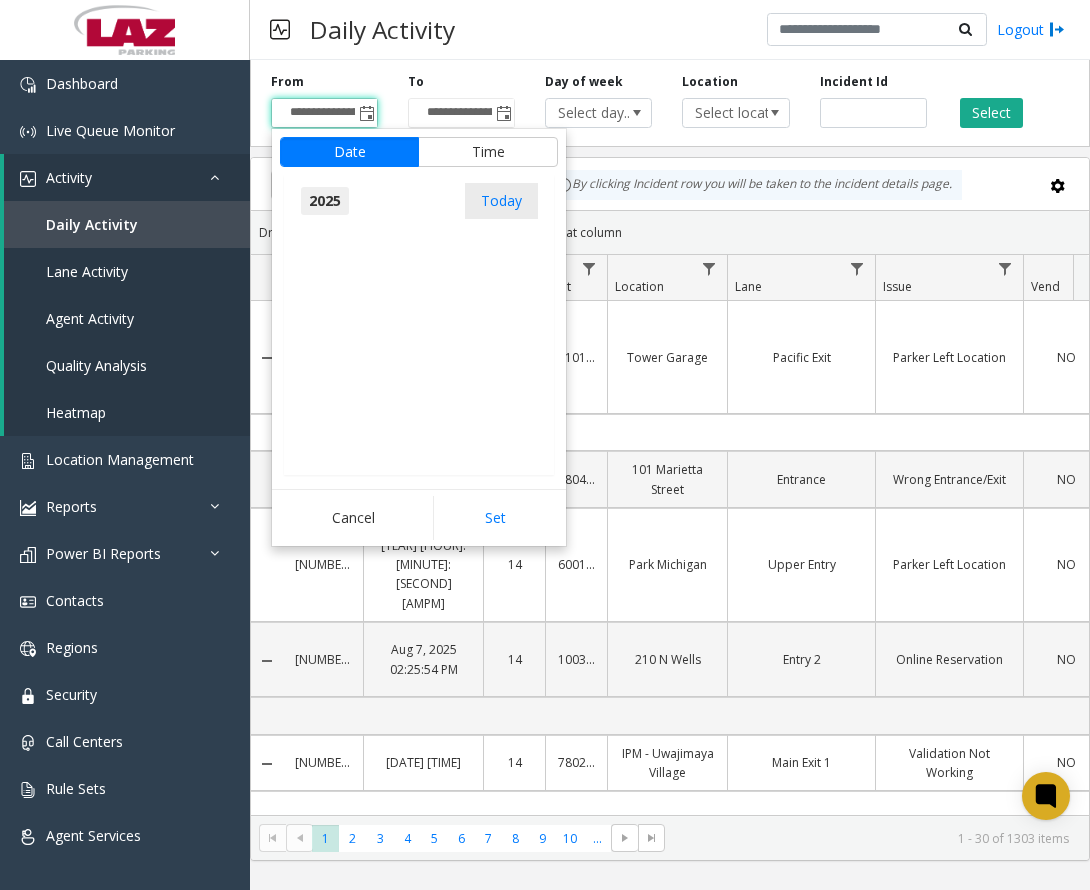 scroll, scrollTop: 21348, scrollLeft: 0, axis: vertical 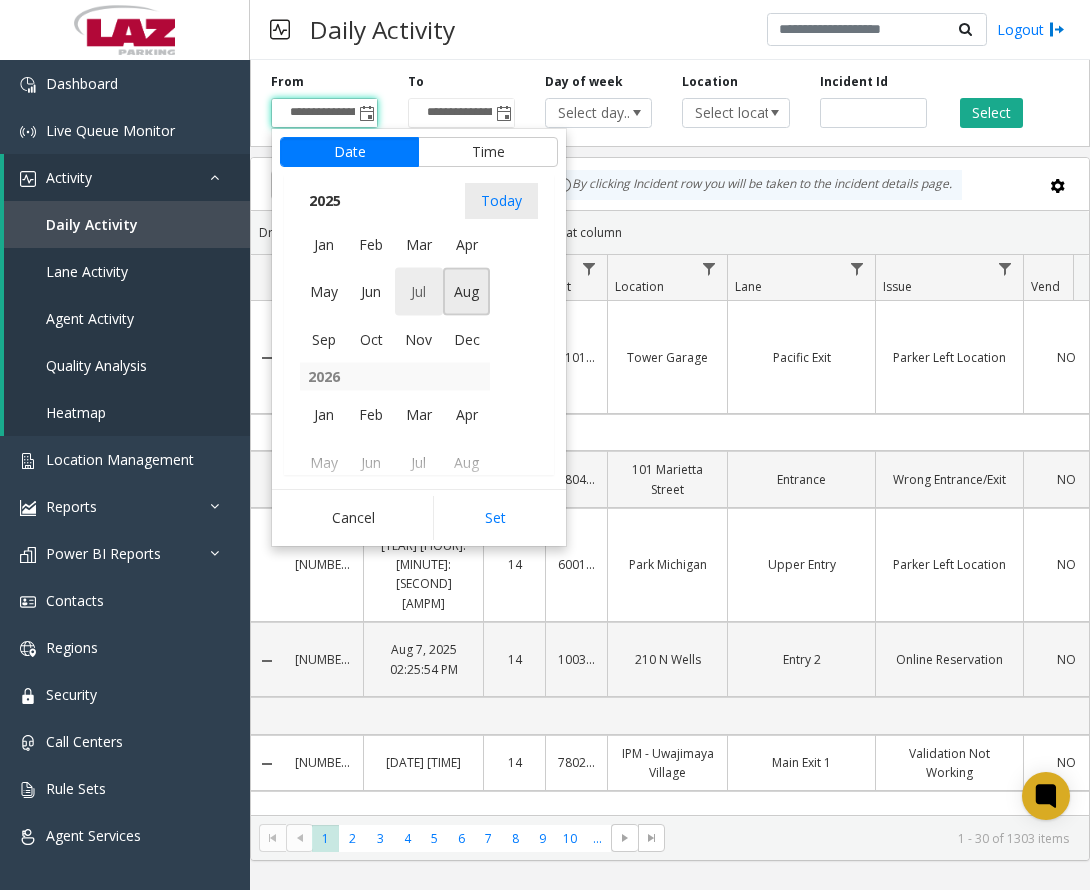 click on "Jul" at bounding box center [419, 292] 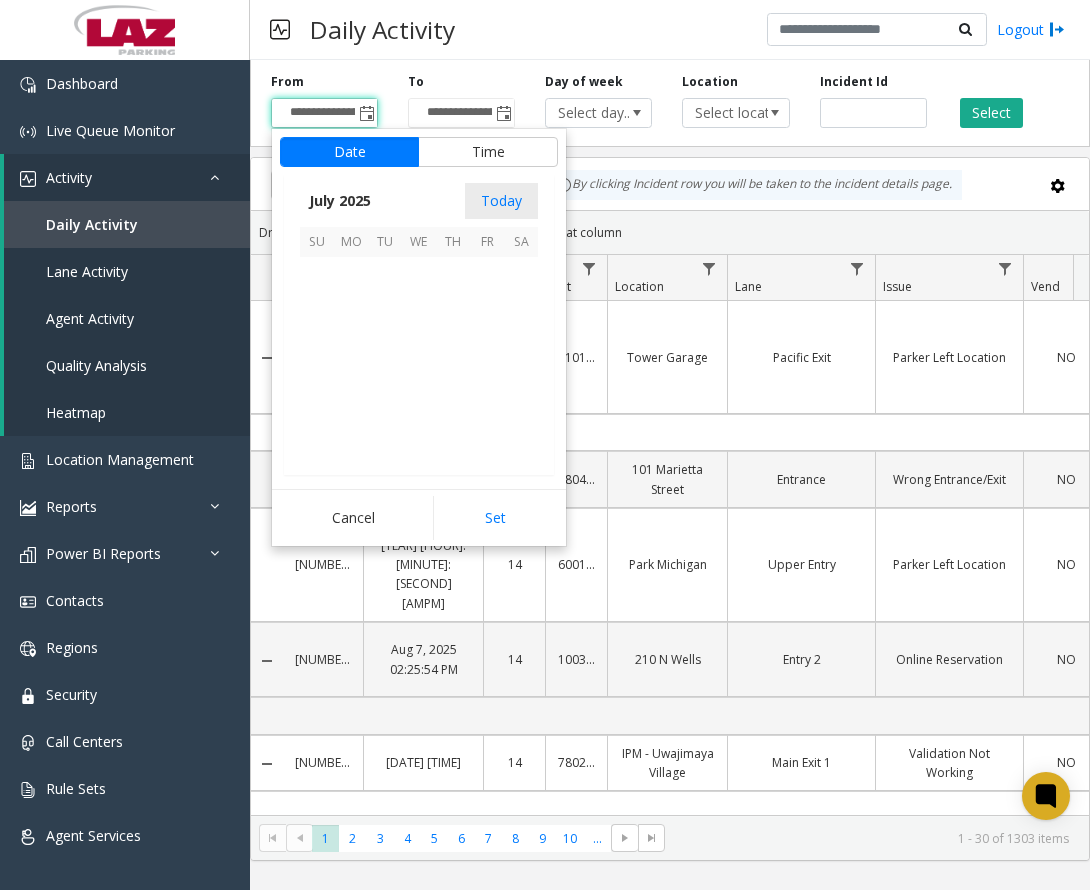 scroll, scrollTop: 358428, scrollLeft: 0, axis: vertical 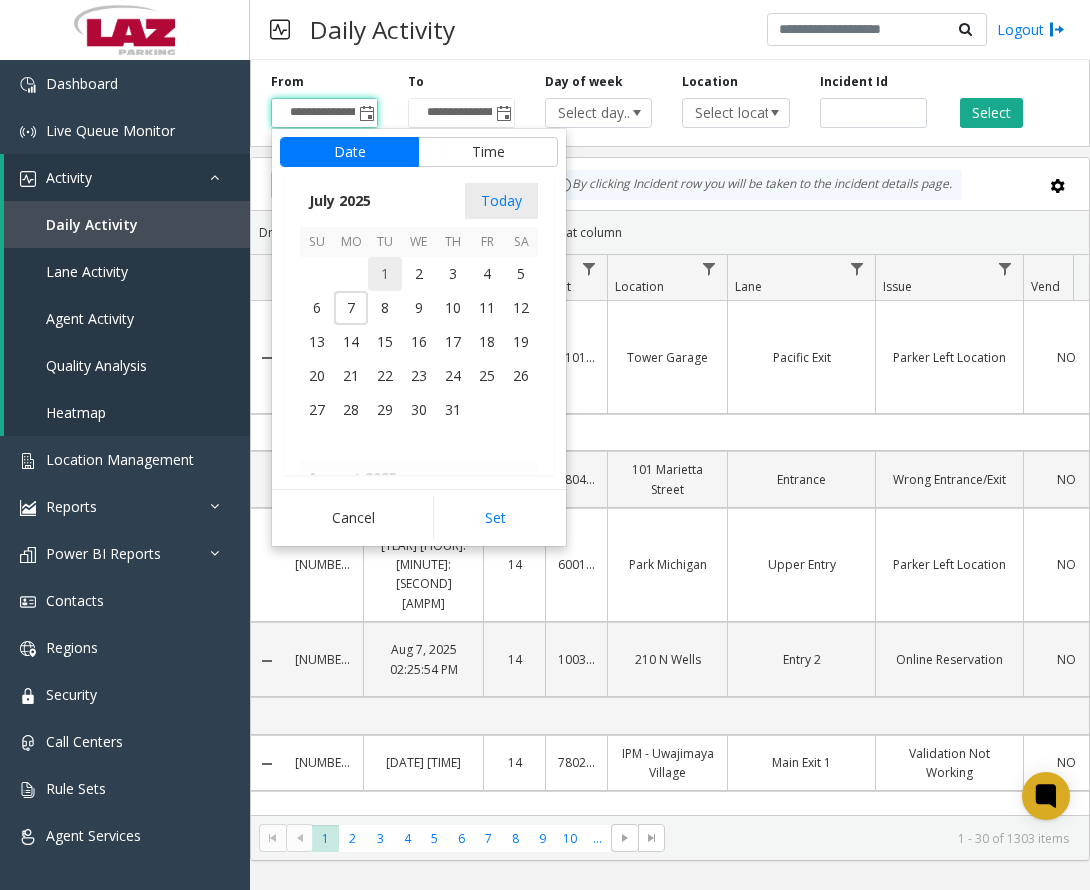 click on "1" at bounding box center [385, 274] 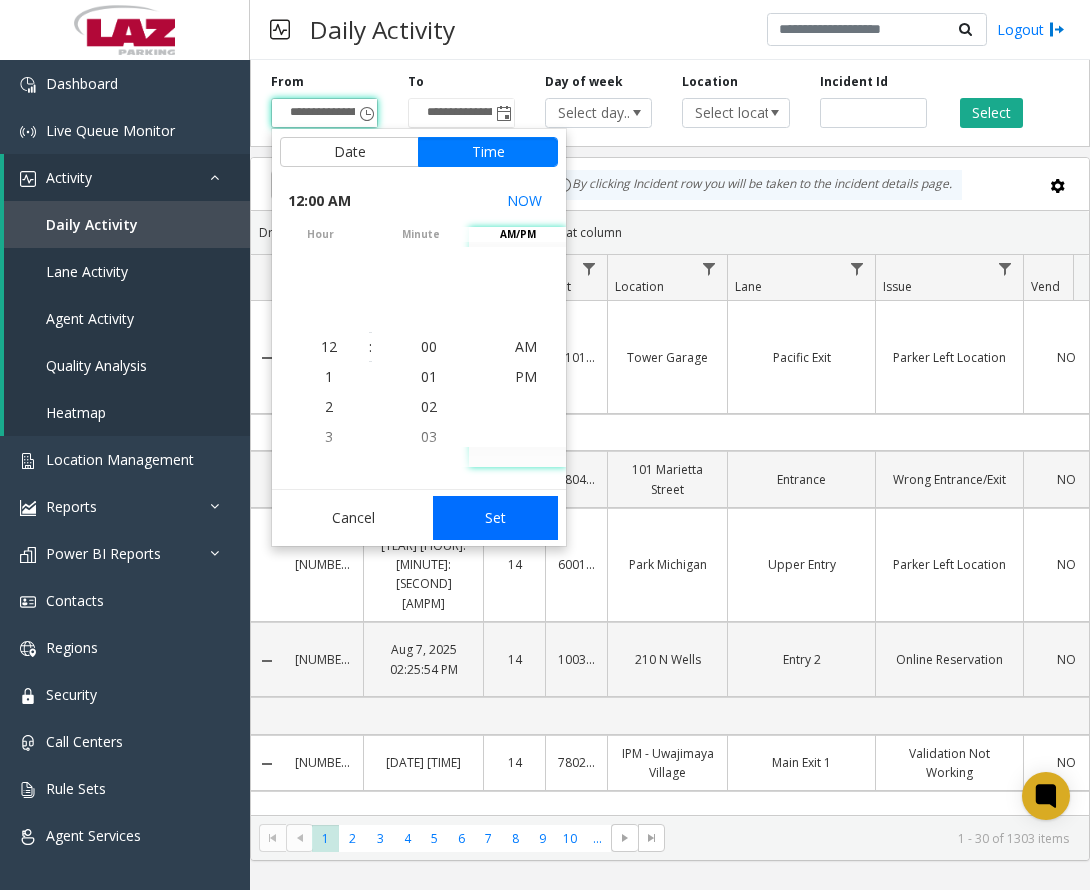 click on "Set" 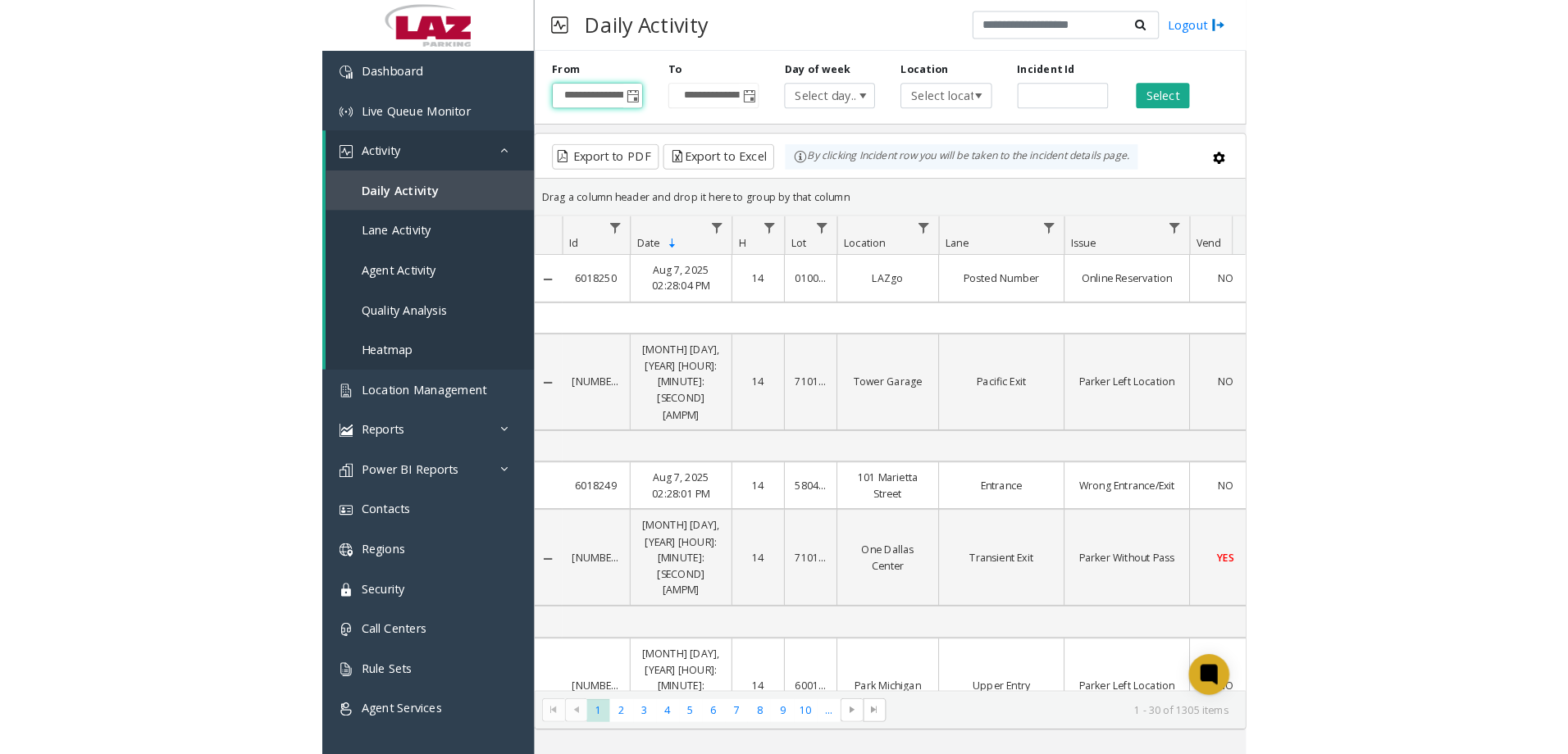 scroll, scrollTop: 0, scrollLeft: 0, axis: both 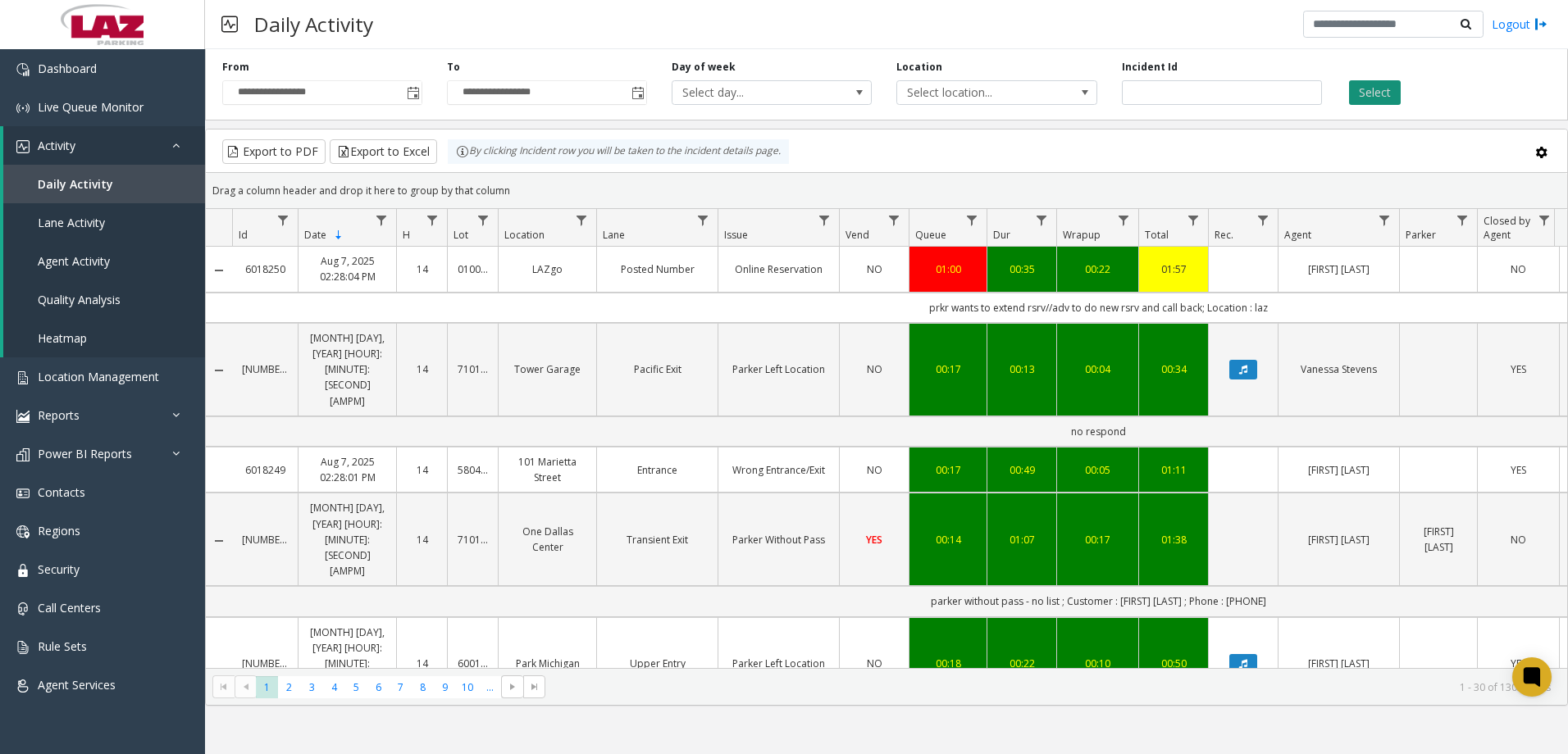 click on "Select" 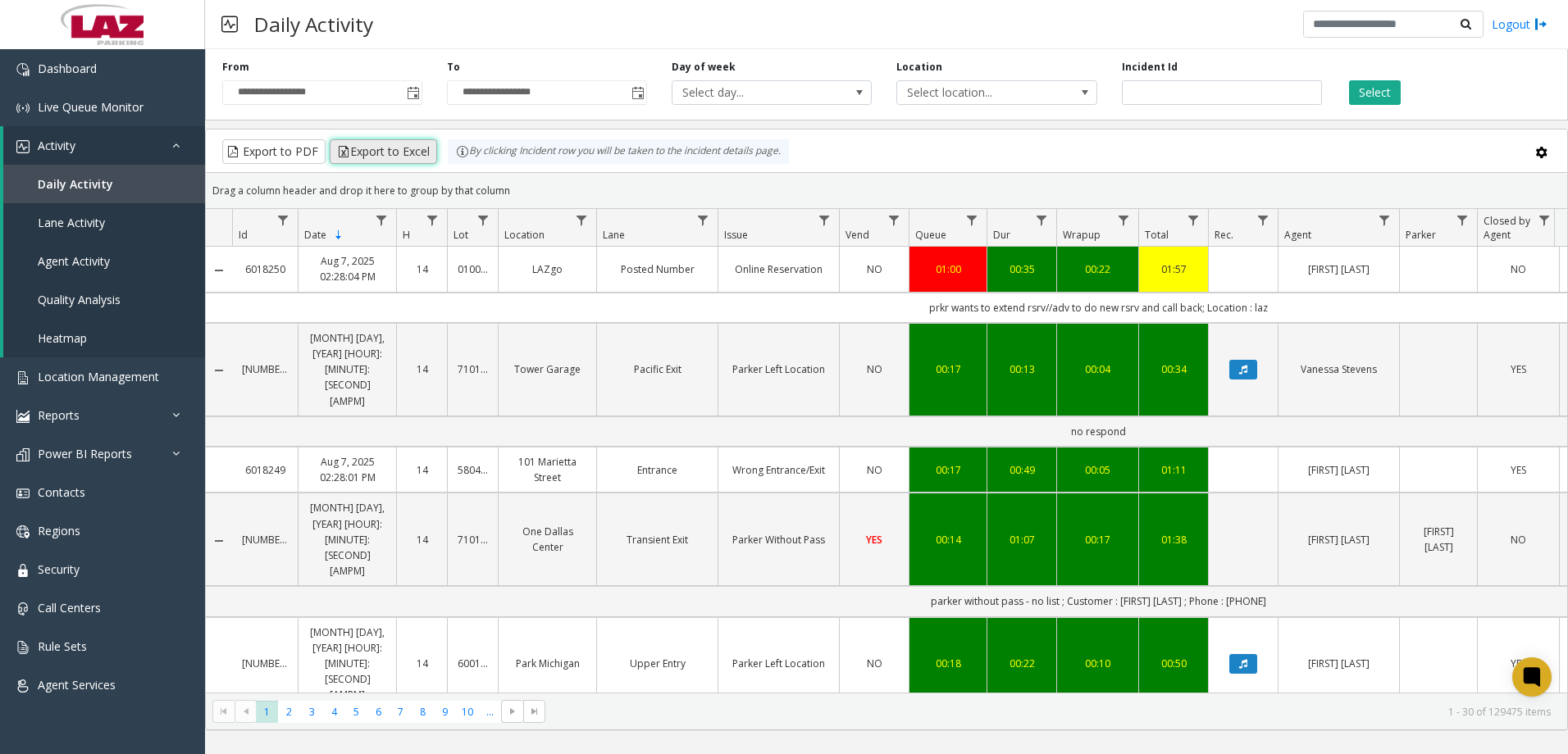 click on "Export to Excel" 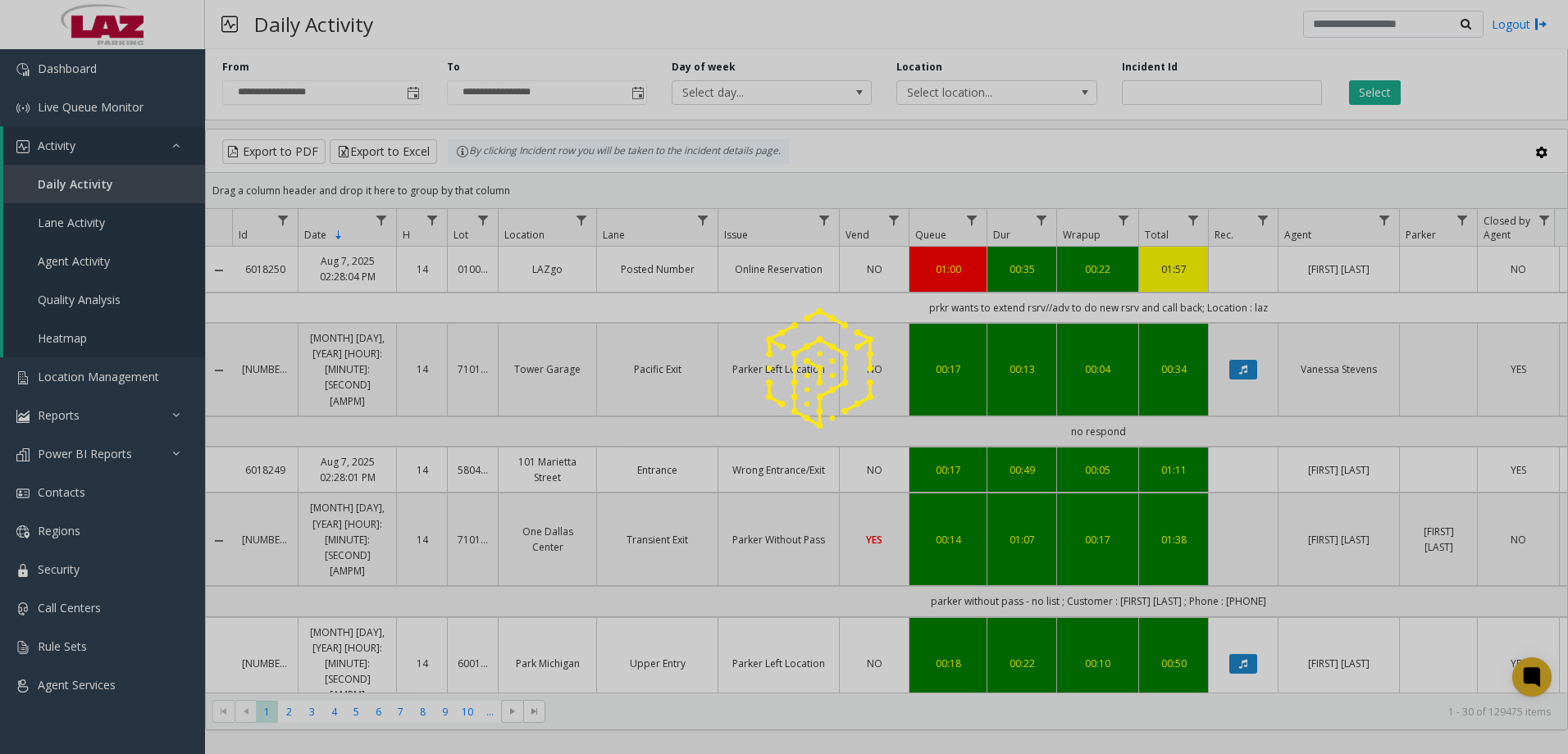 drag, startPoint x: 304, startPoint y: 127, endPoint x: 428, endPoint y: 40, distance: 151.4761 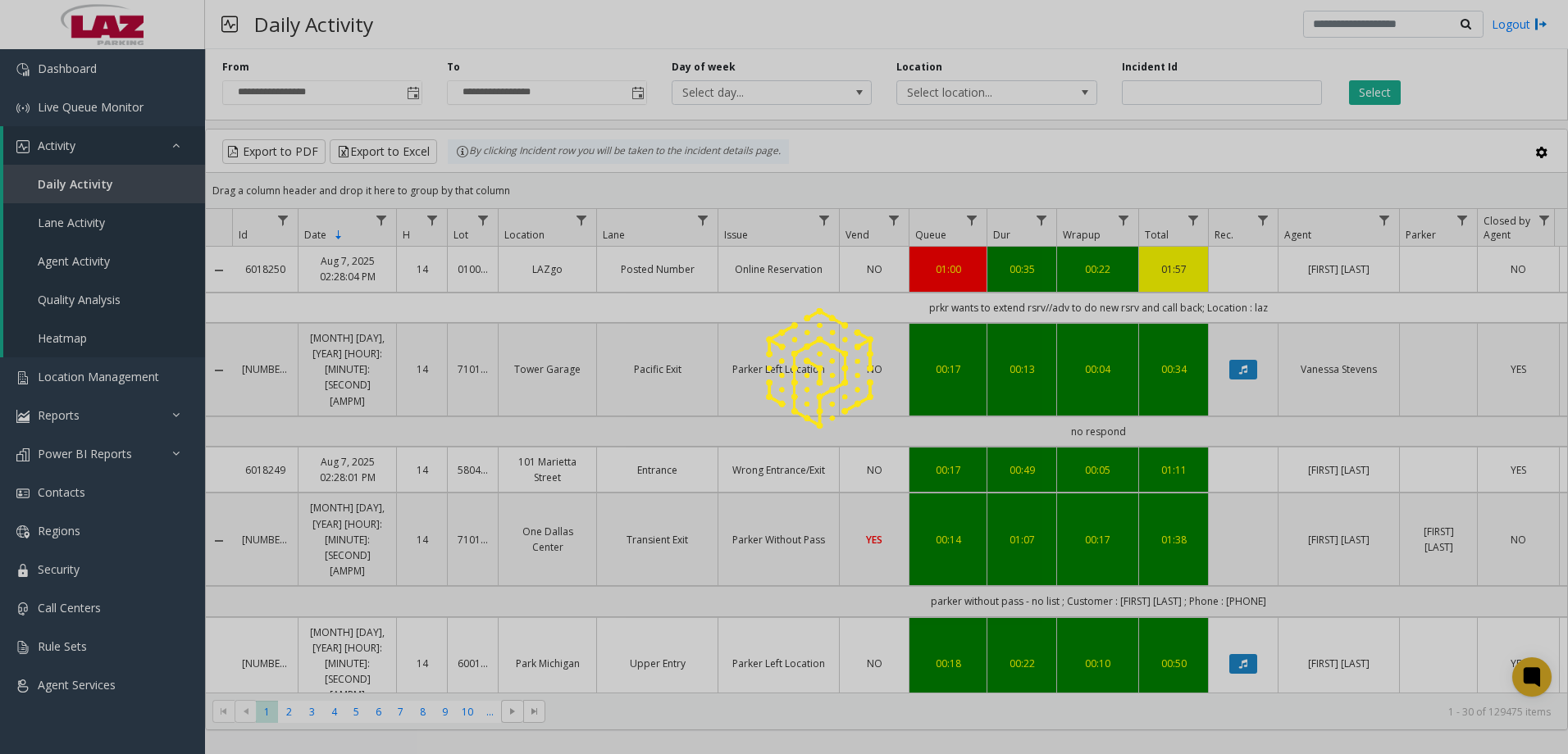 click 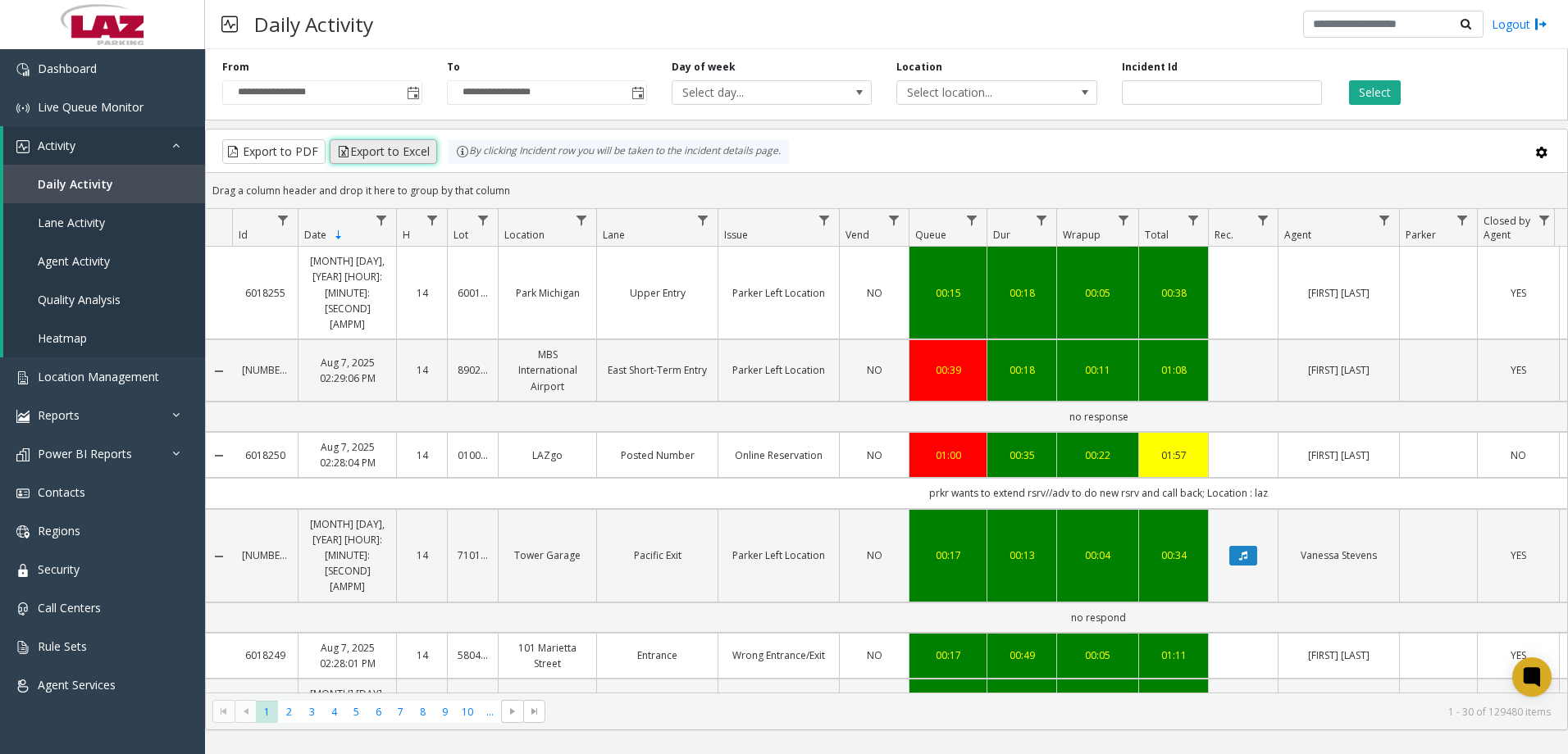 click on "Export to Excel" 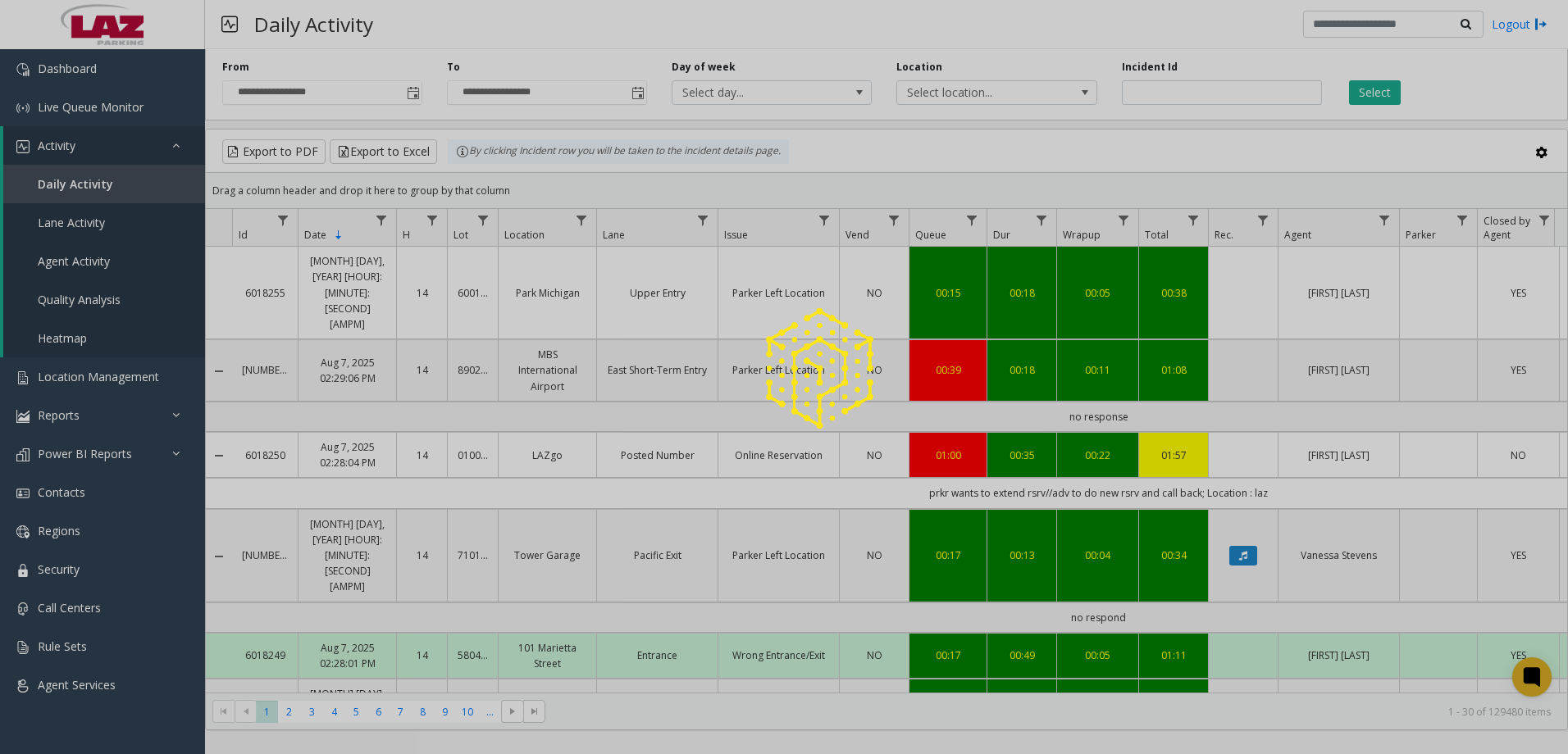 click 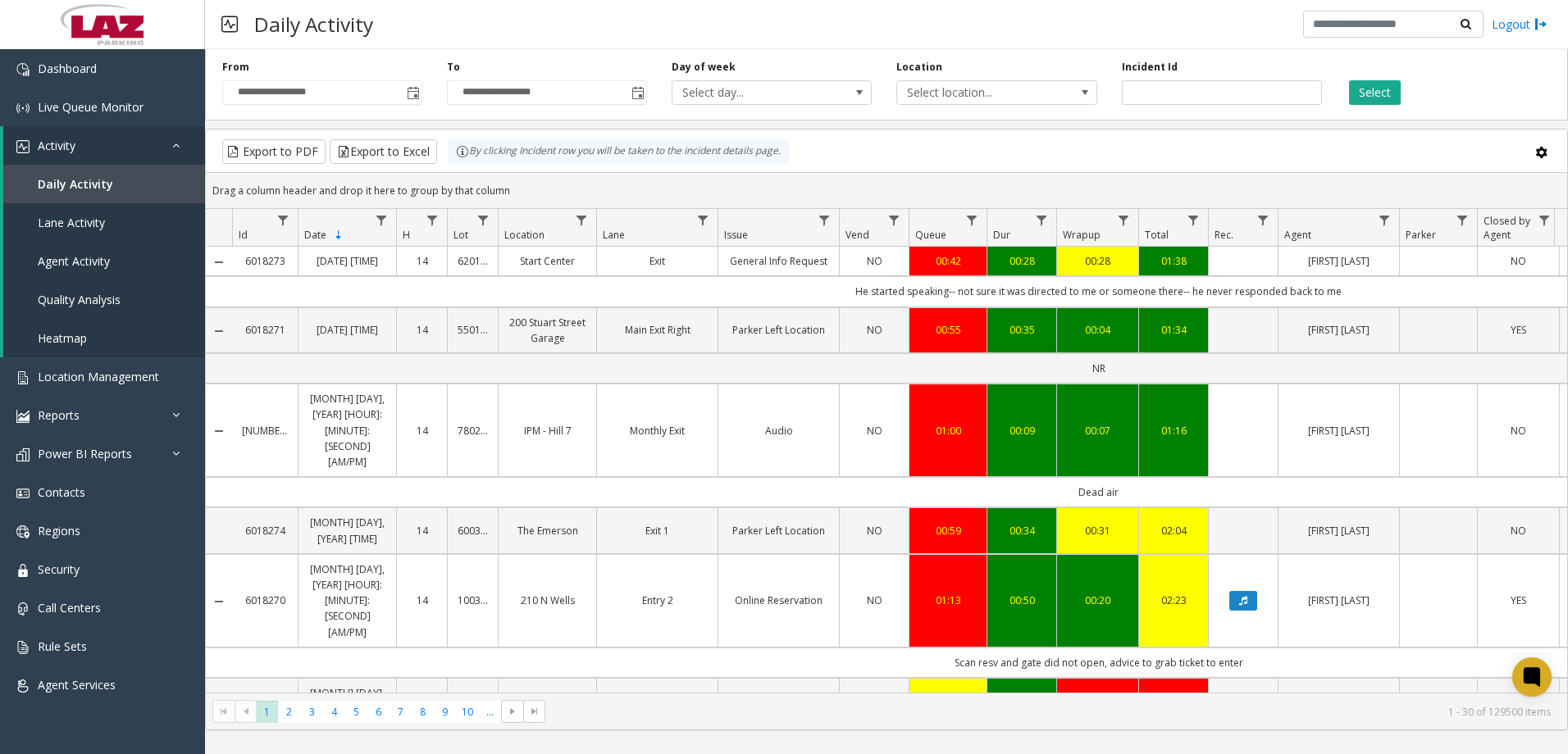 scroll, scrollTop: 0, scrollLeft: 0, axis: both 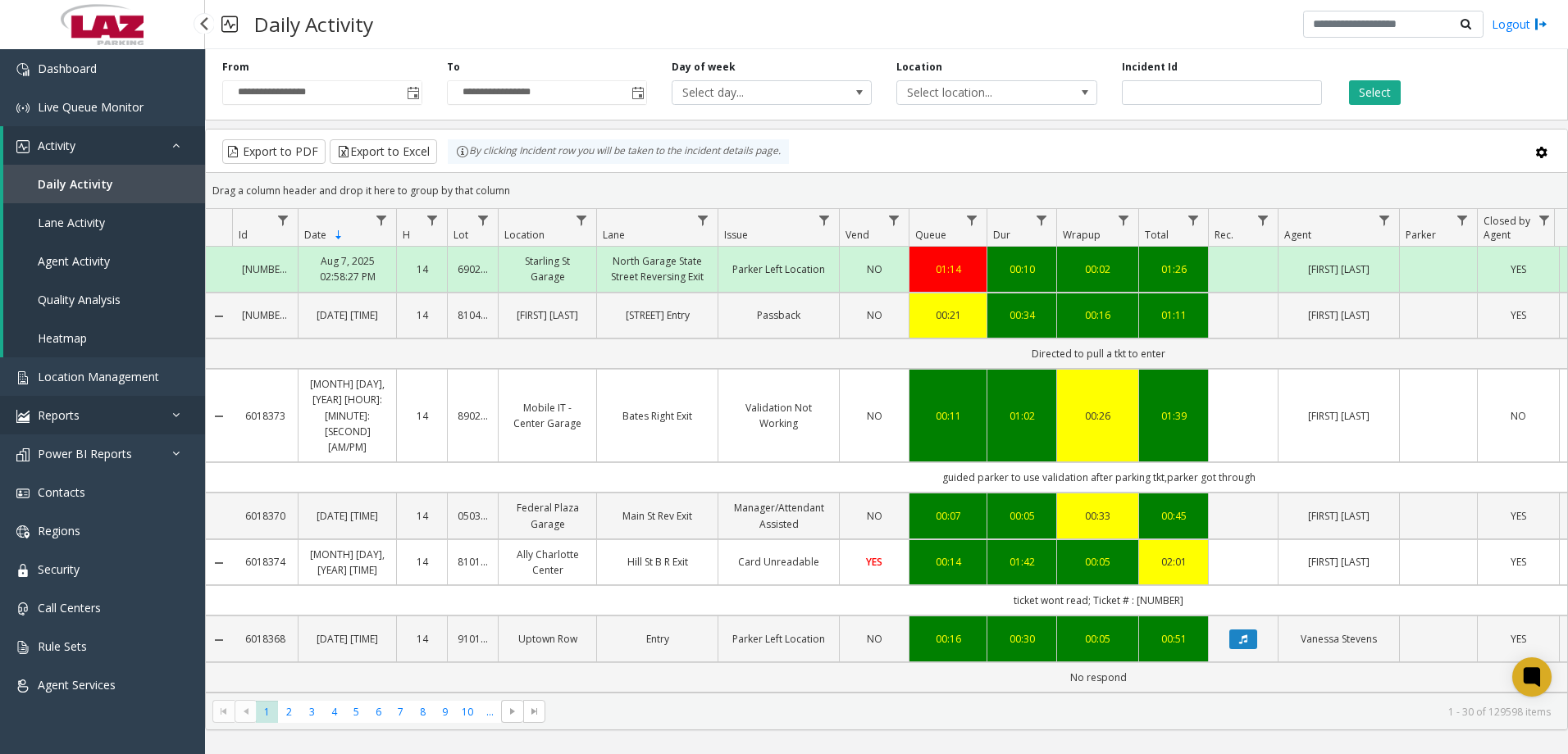 click on "Reports" at bounding box center (103, 415) 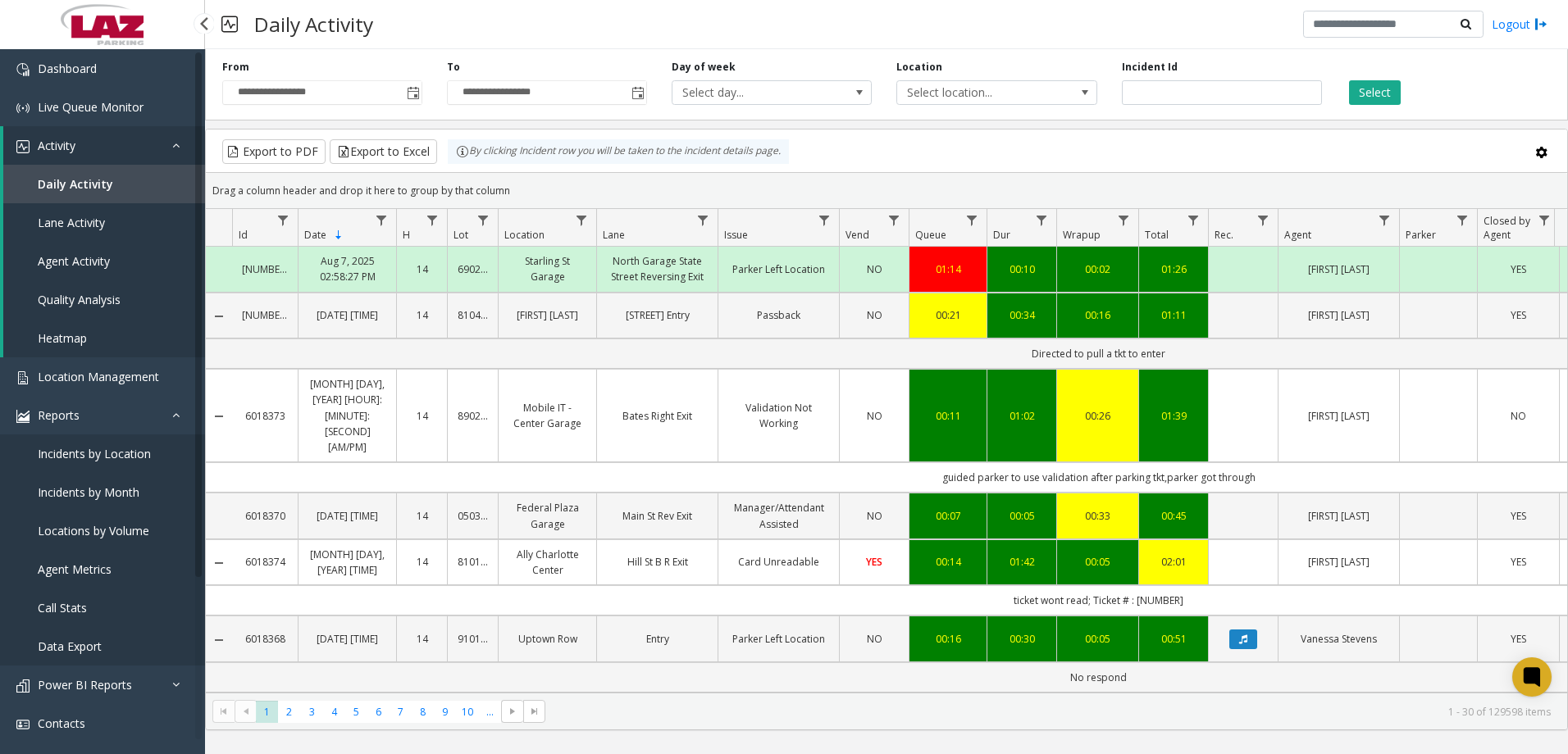 click on "Incidents by Location" at bounding box center (94, 453) 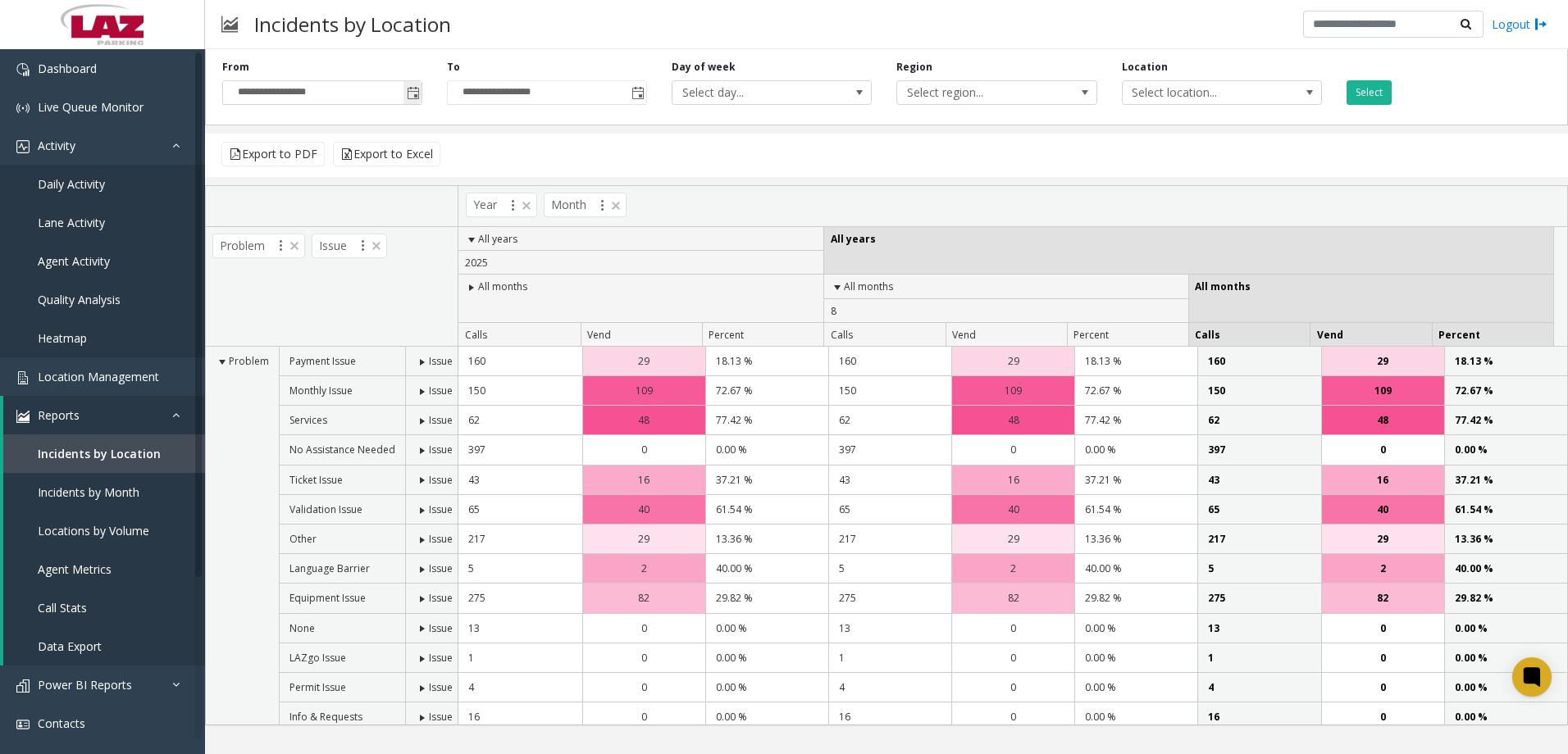 drag, startPoint x: 408, startPoint y: 105, endPoint x: 408, endPoint y: 92, distance: 13 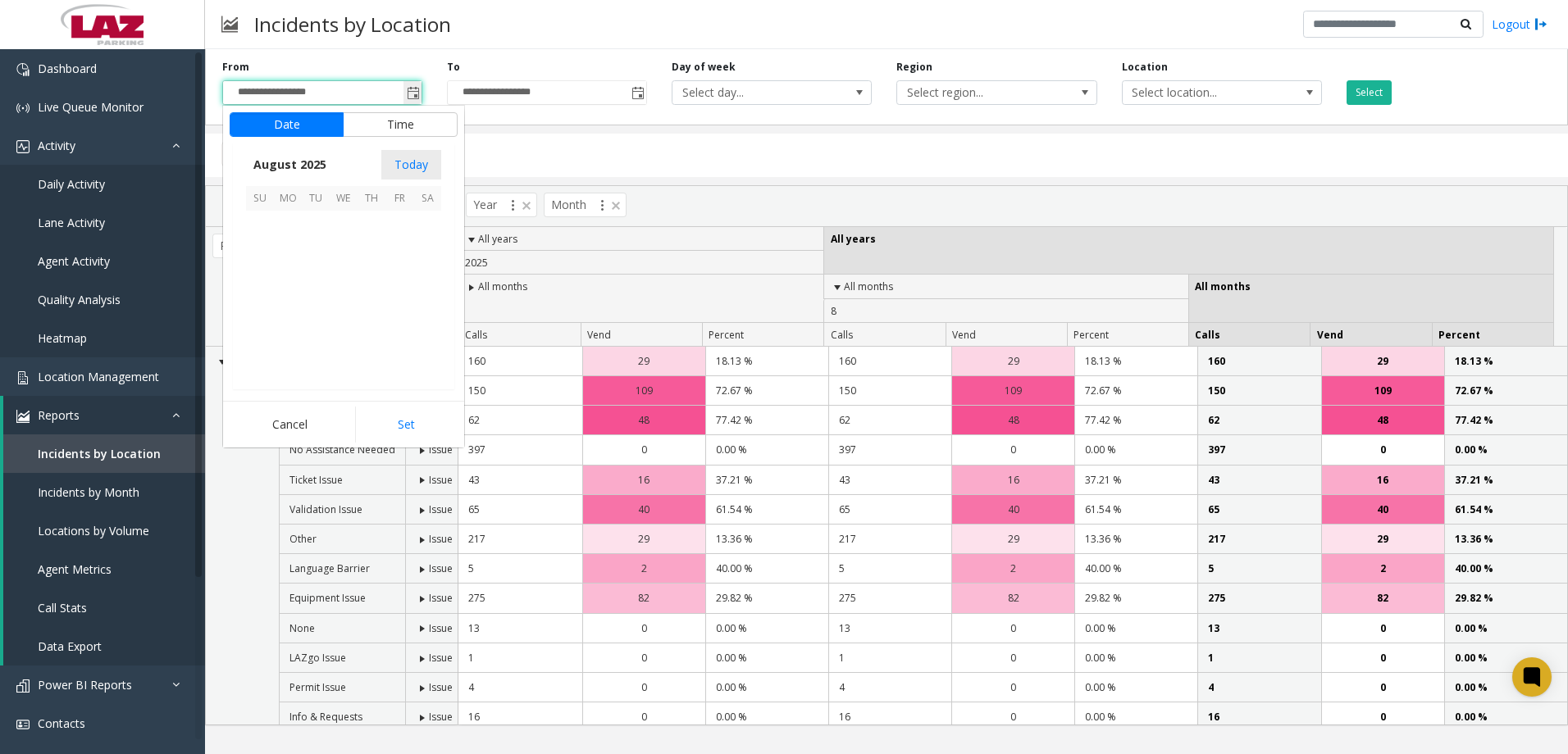 scroll, scrollTop: 293950, scrollLeft: 0, axis: vertical 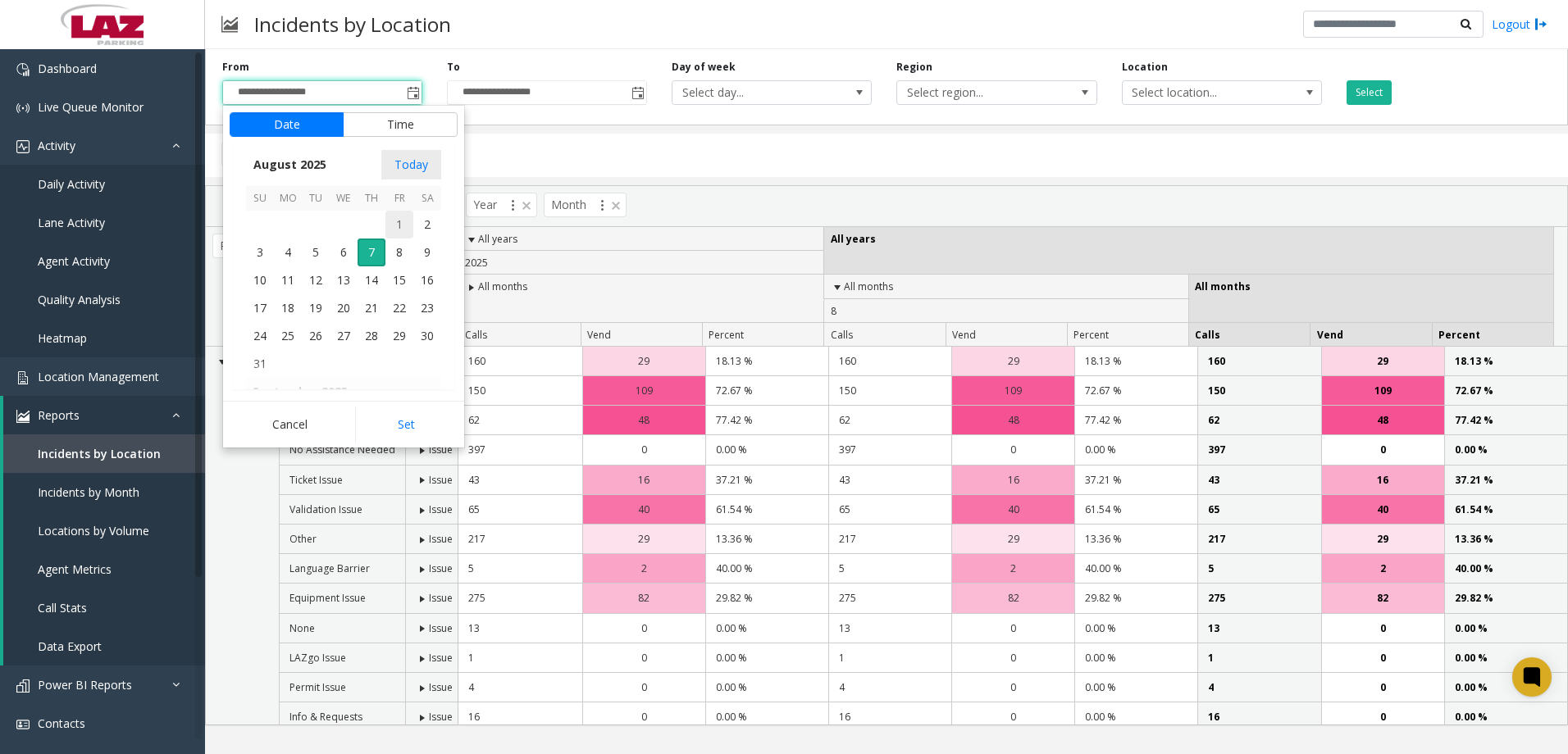 click on "1" at bounding box center (399, 225) 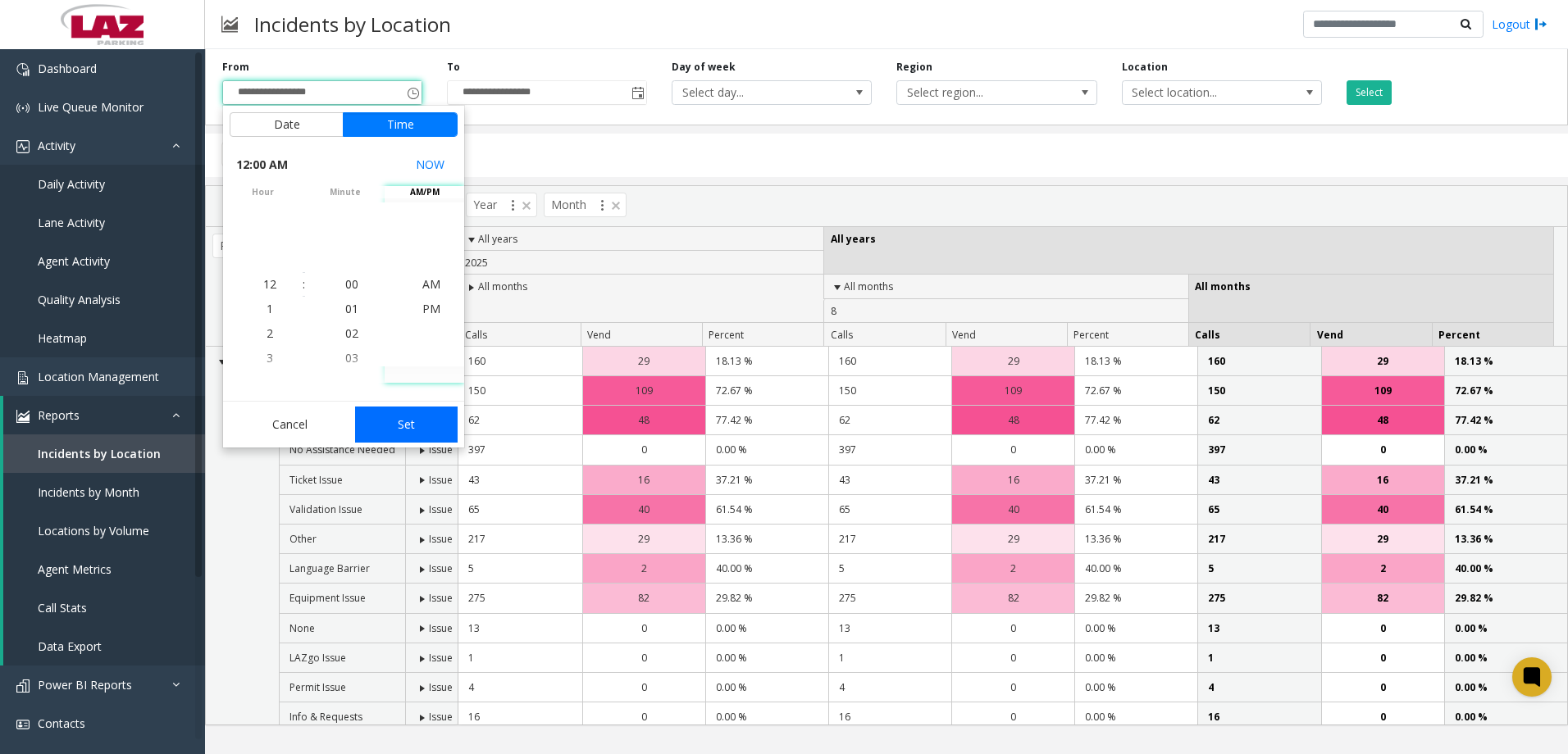 click on "Set" 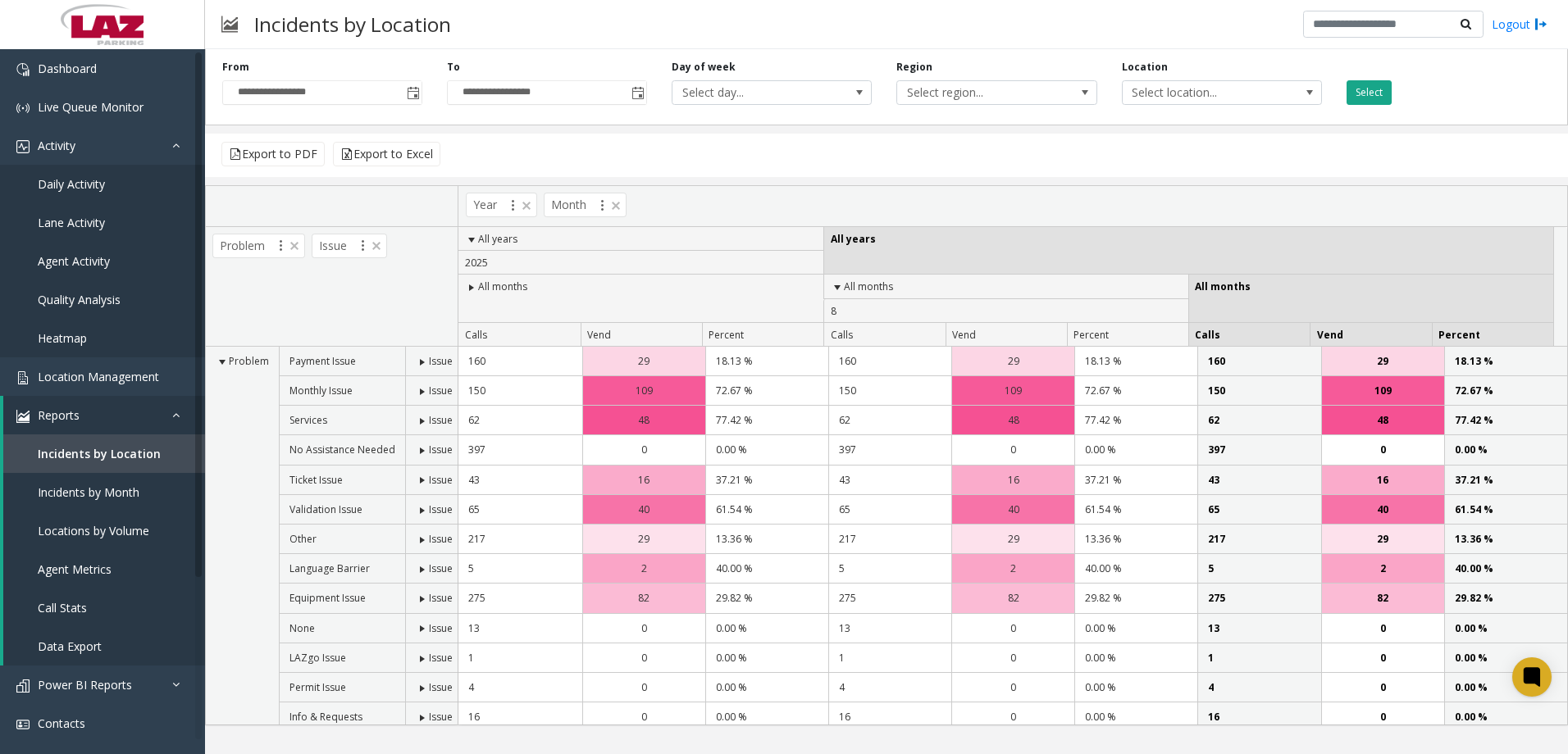 click on "Select" 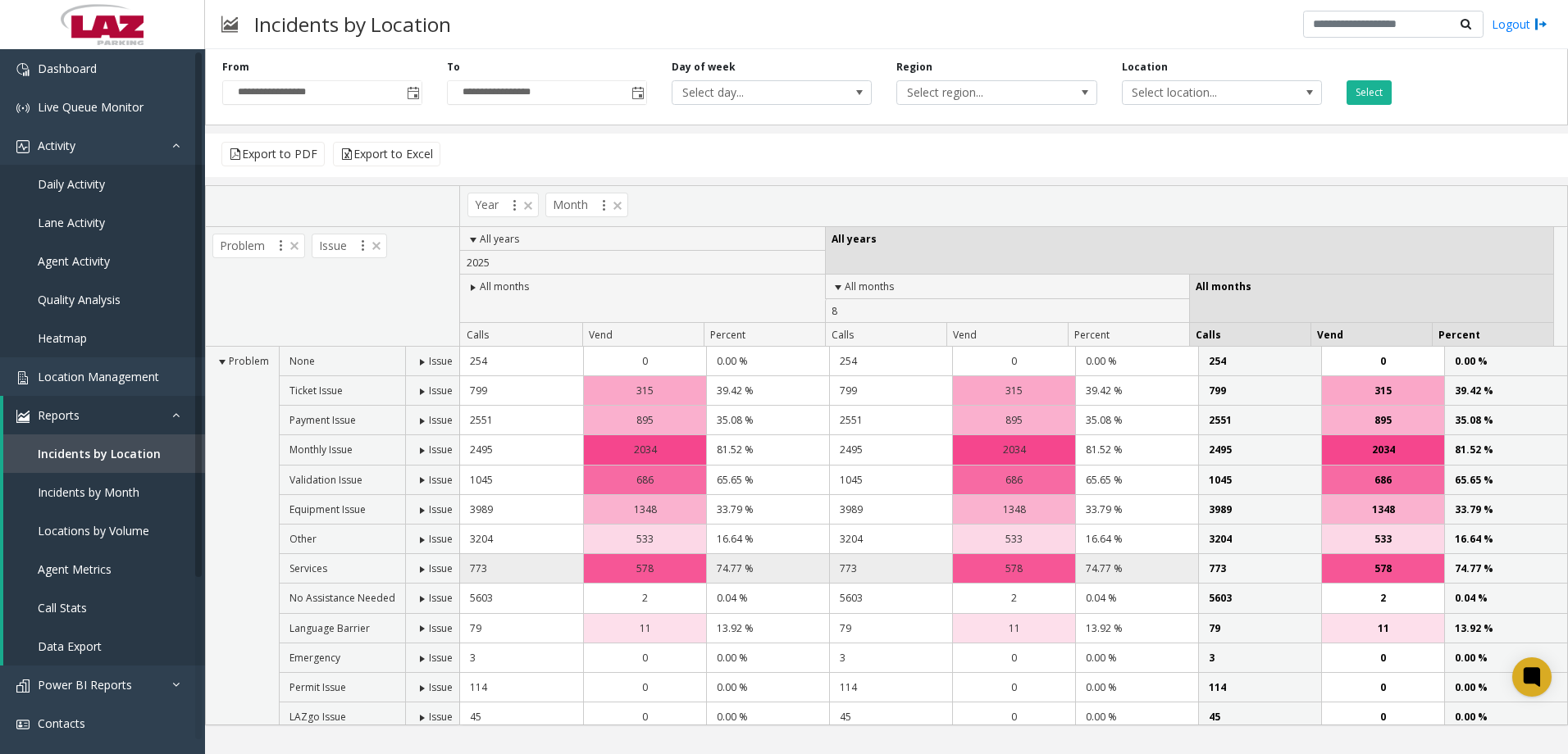 scroll, scrollTop: 47, scrollLeft: 0, axis: vertical 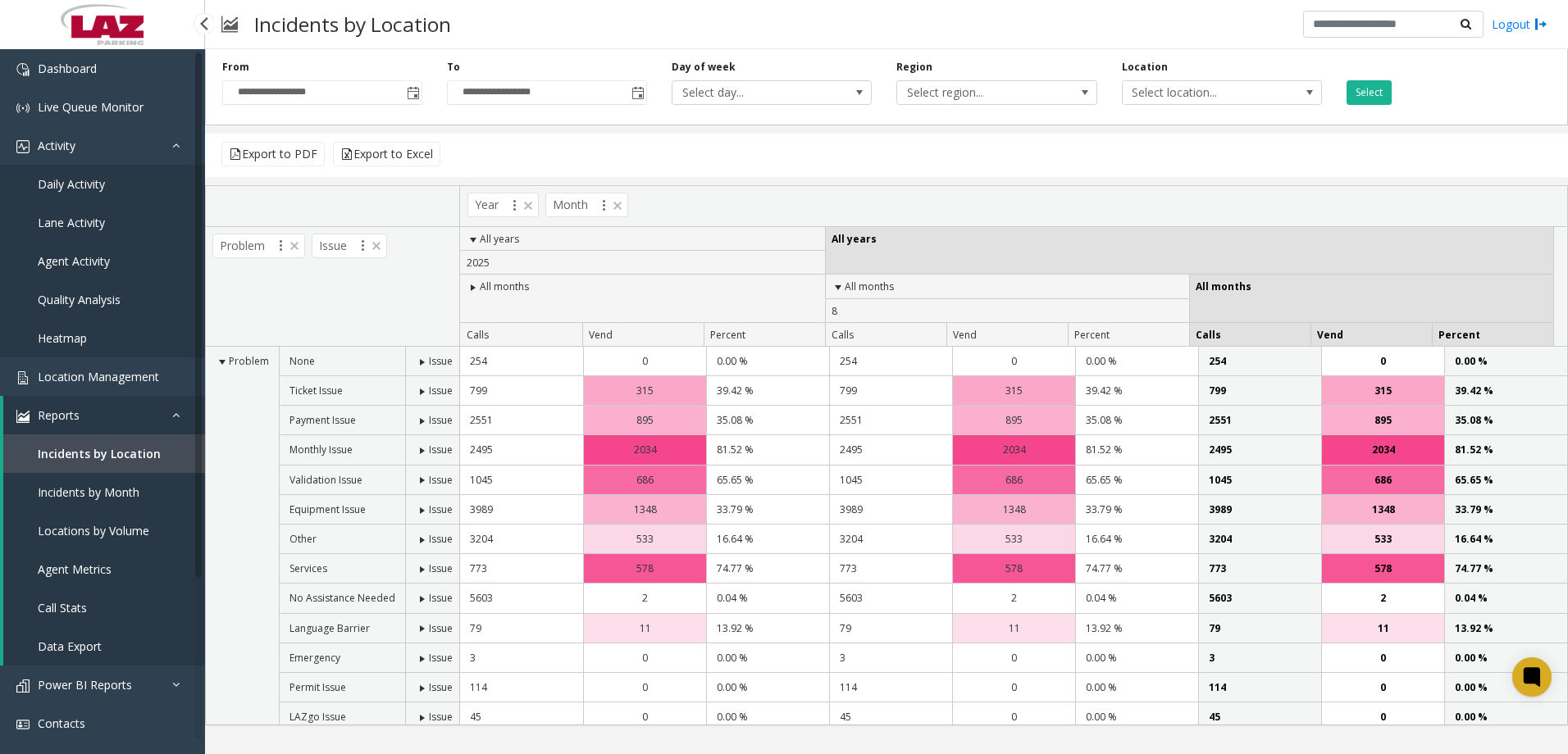 click on "Incidents by Month" at bounding box center (89, 492) 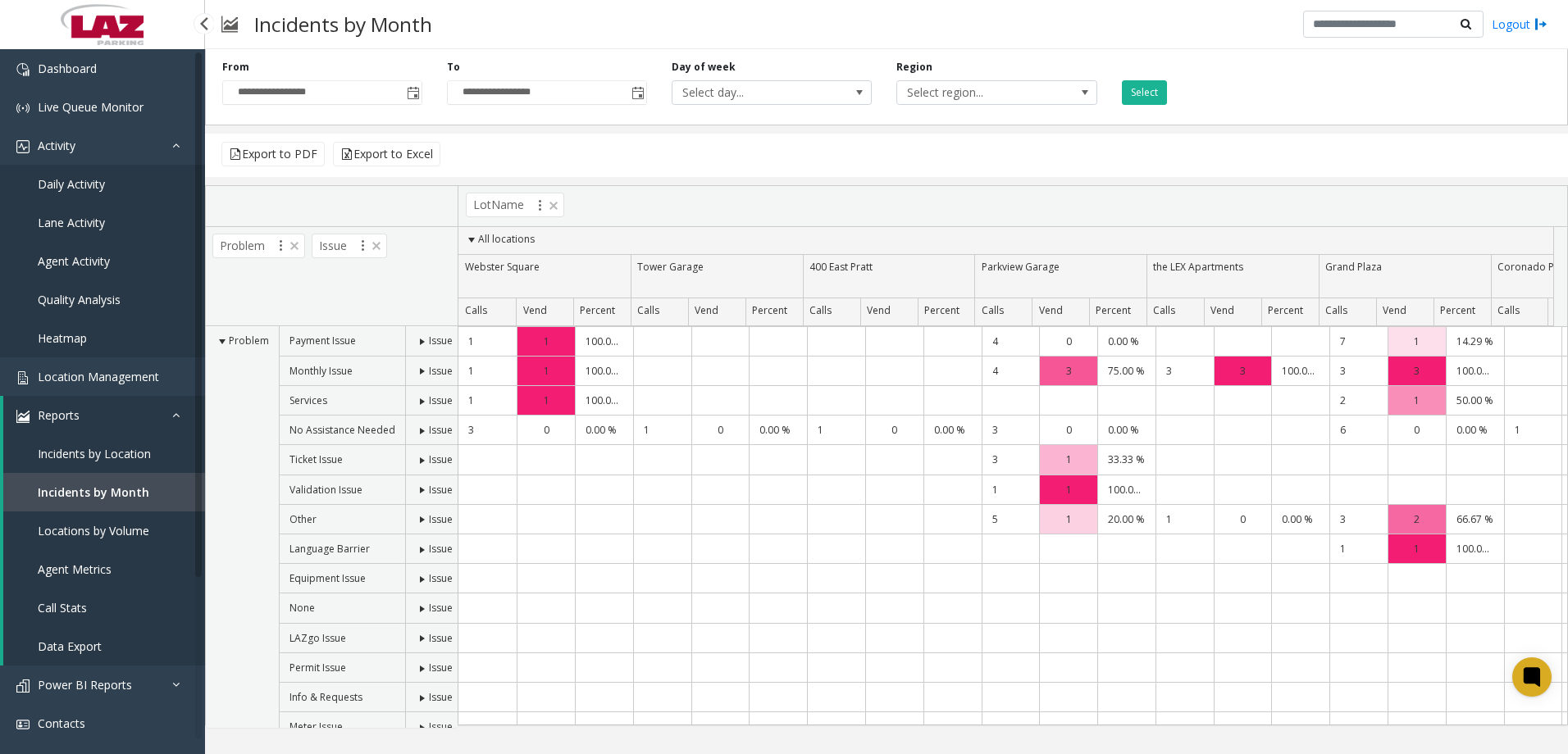 click on "Call Stats" at bounding box center (62, 607) 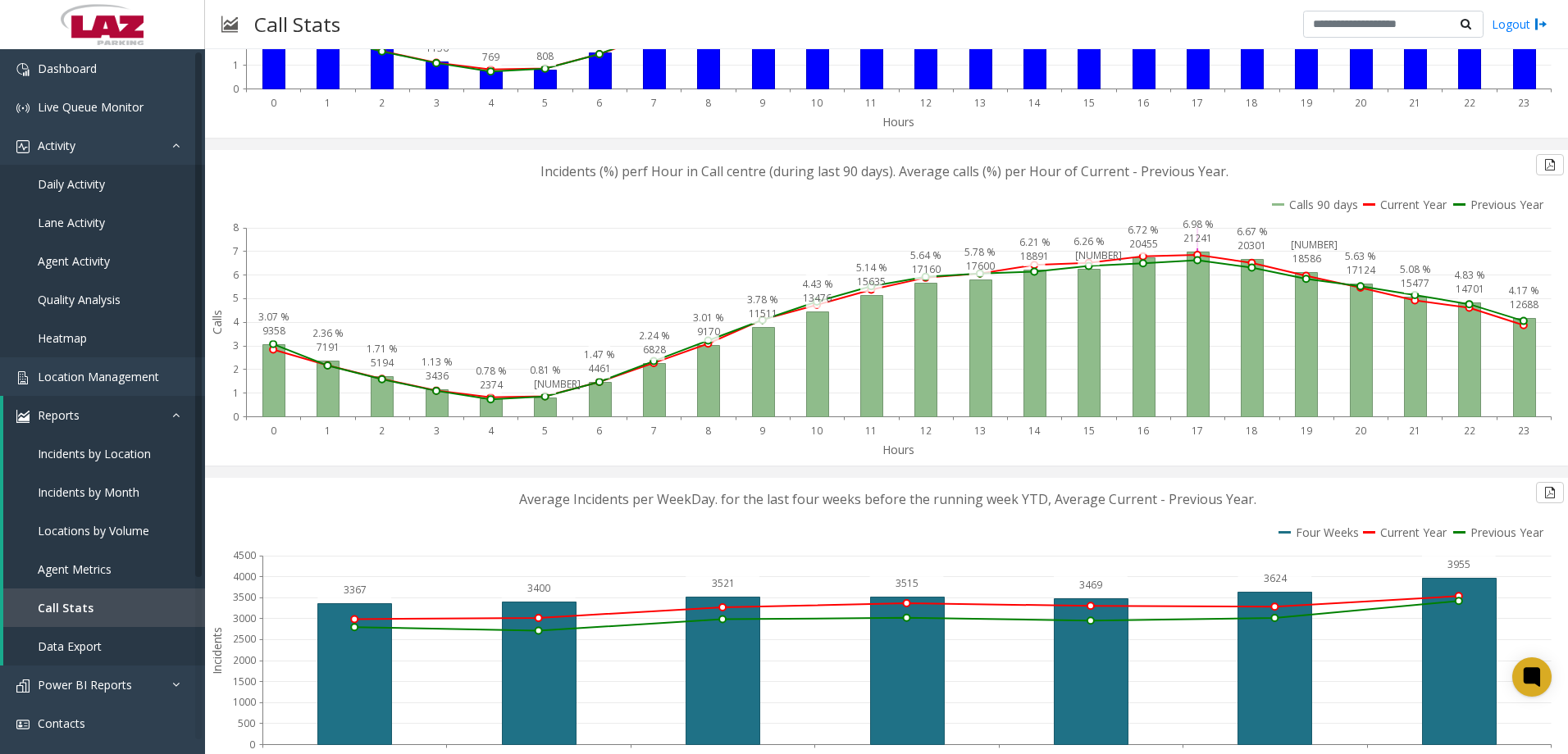 scroll, scrollTop: 410, scrollLeft: 0, axis: vertical 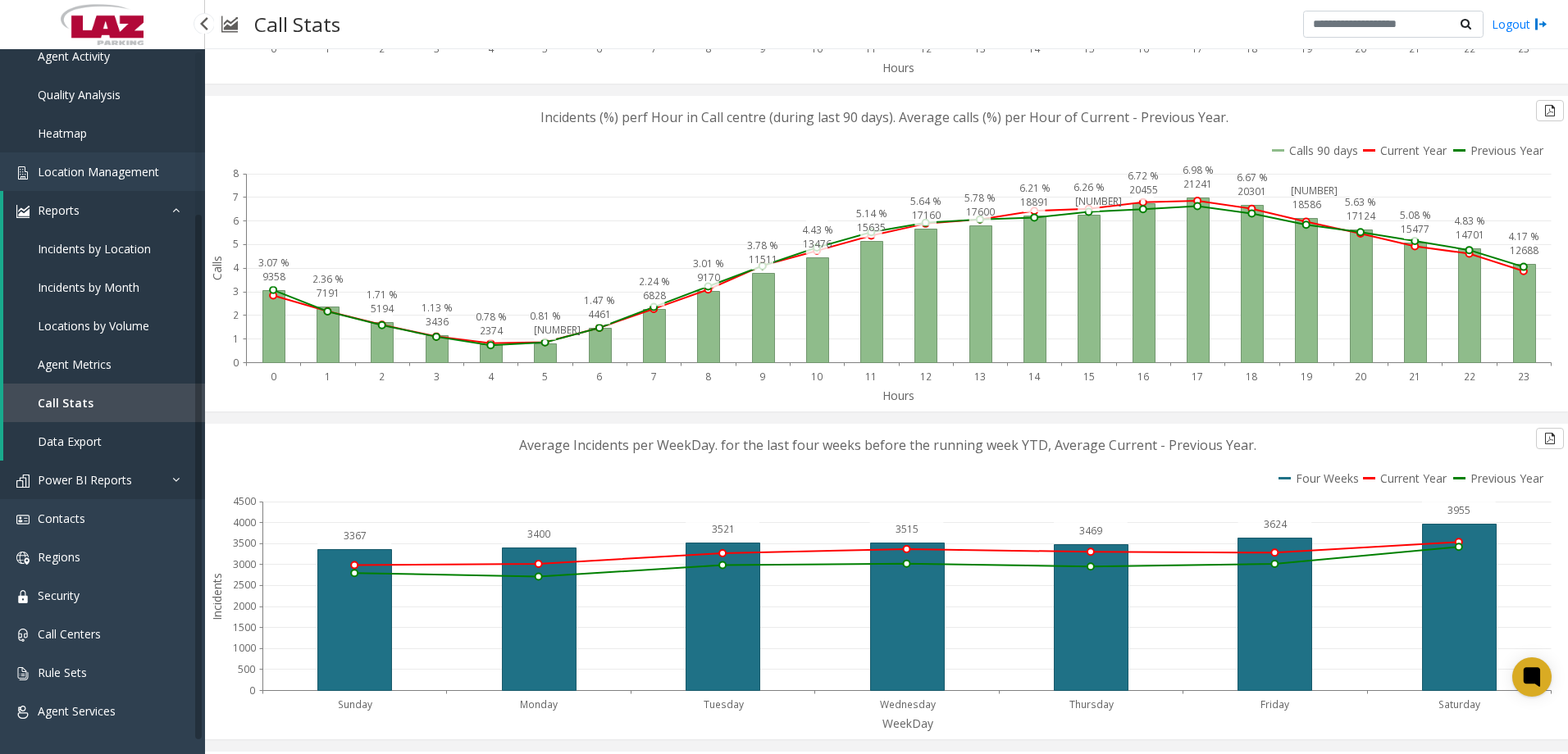 click on "Power BI Reports" at bounding box center (103, 479) 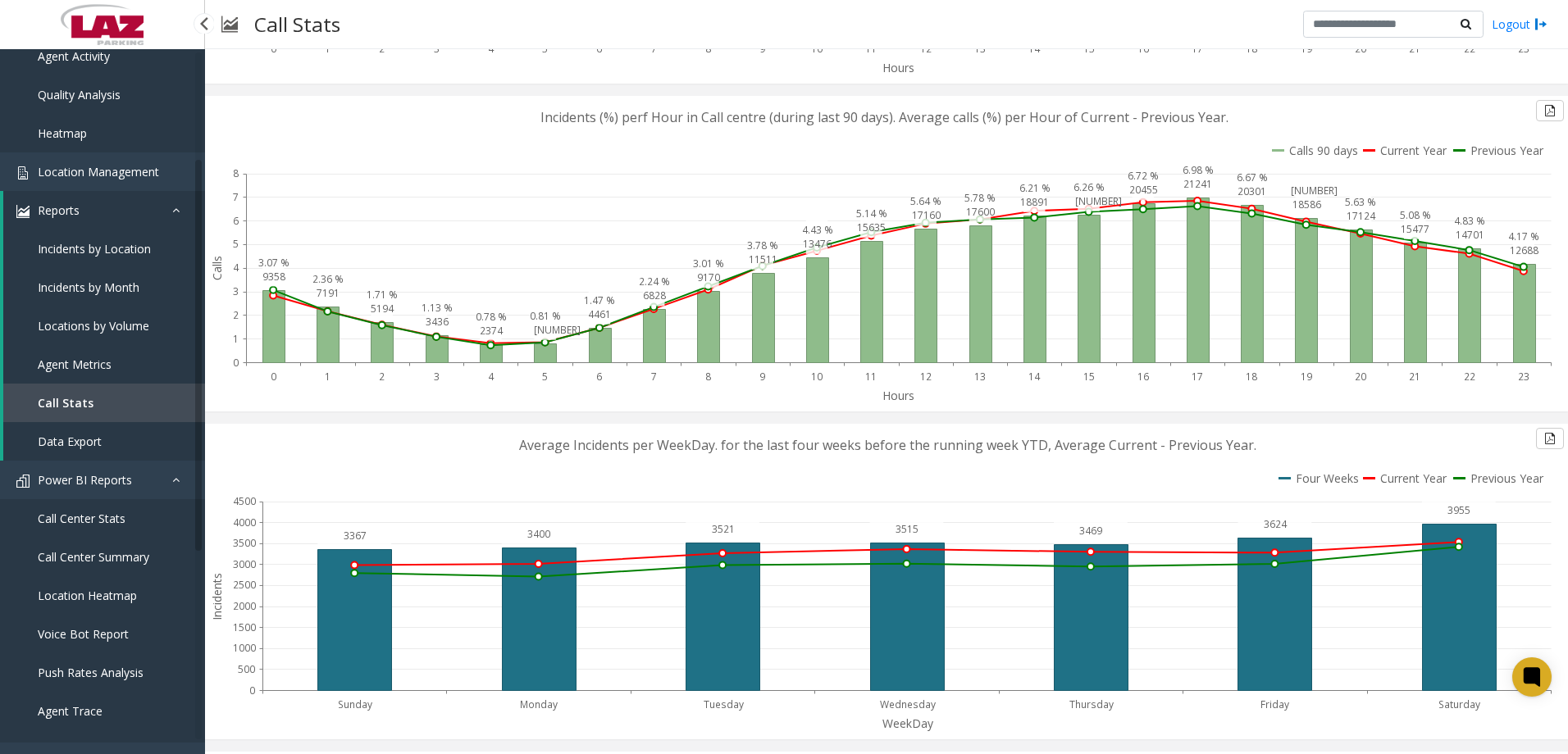 click on "Data Export" at bounding box center (70, 441) 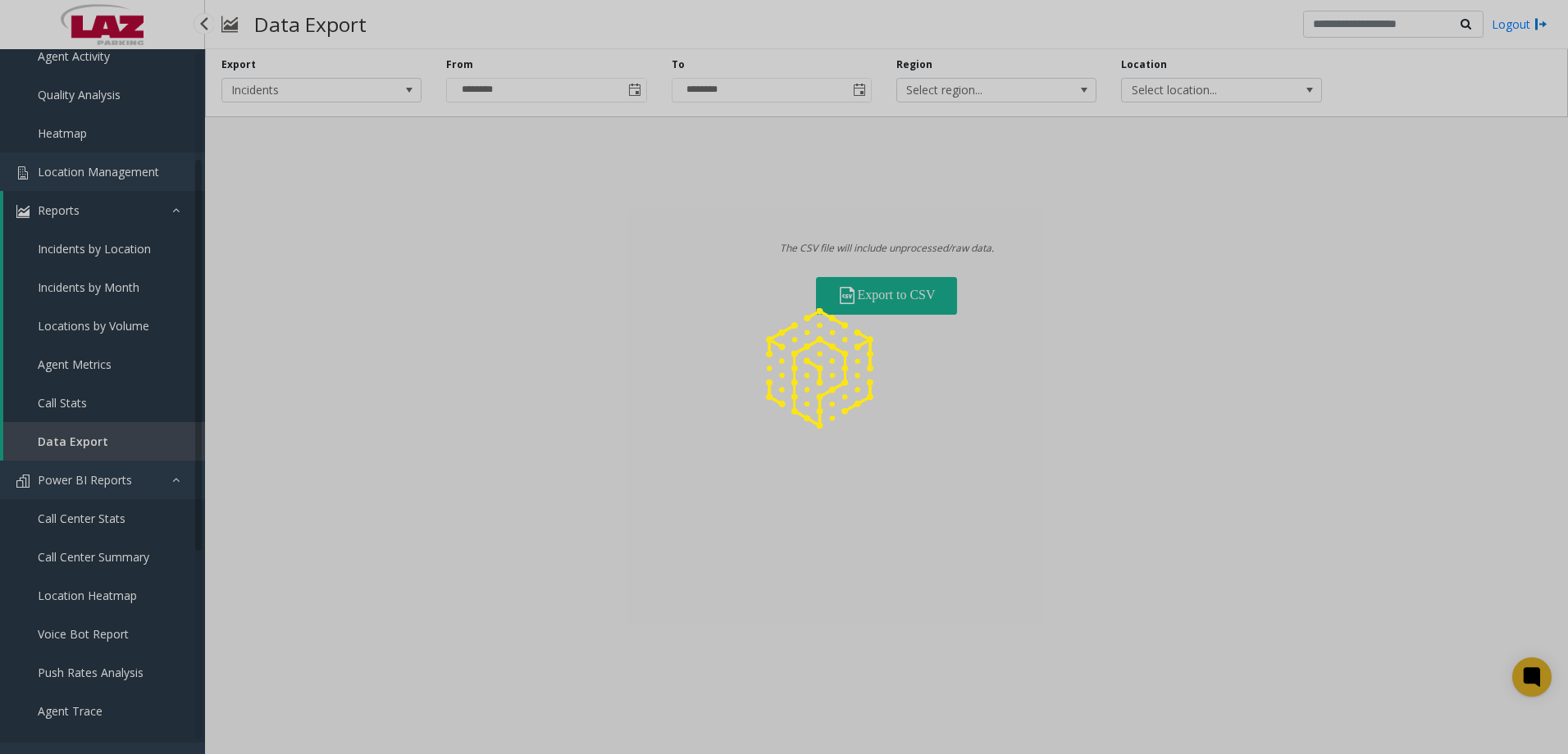 scroll, scrollTop: 0, scrollLeft: 0, axis: both 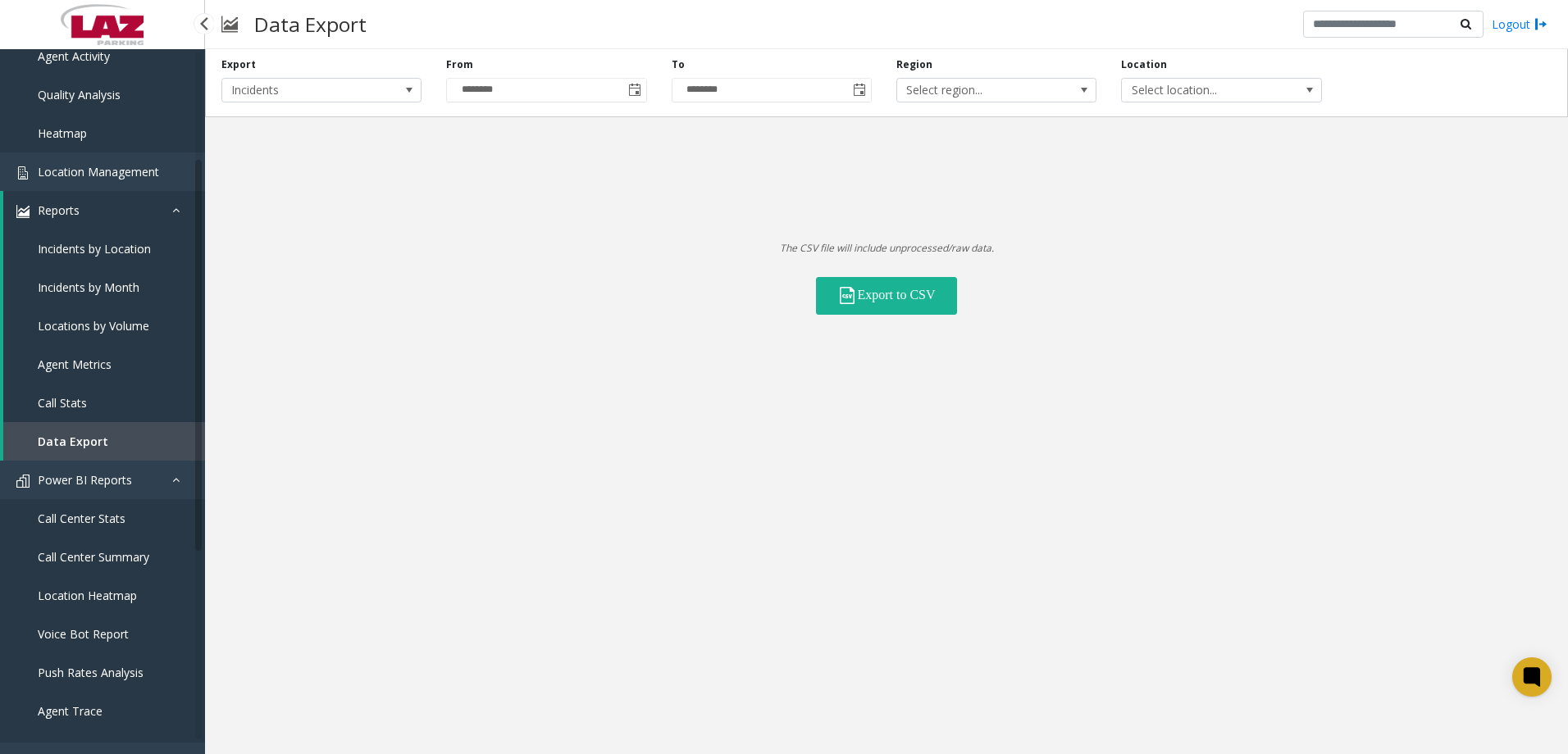 click on "Call Stats" at bounding box center [104, 402] 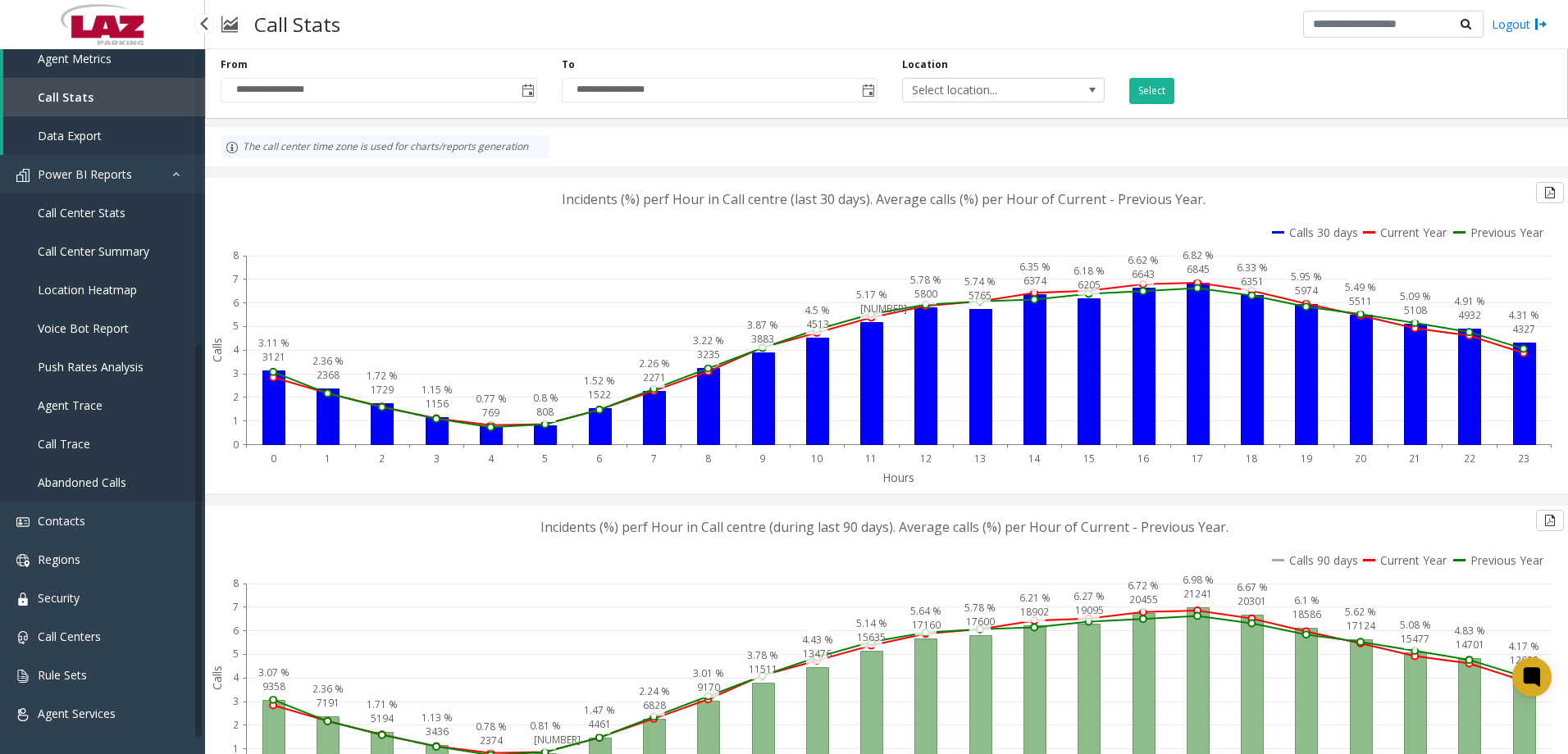 scroll, scrollTop: 513, scrollLeft: 0, axis: vertical 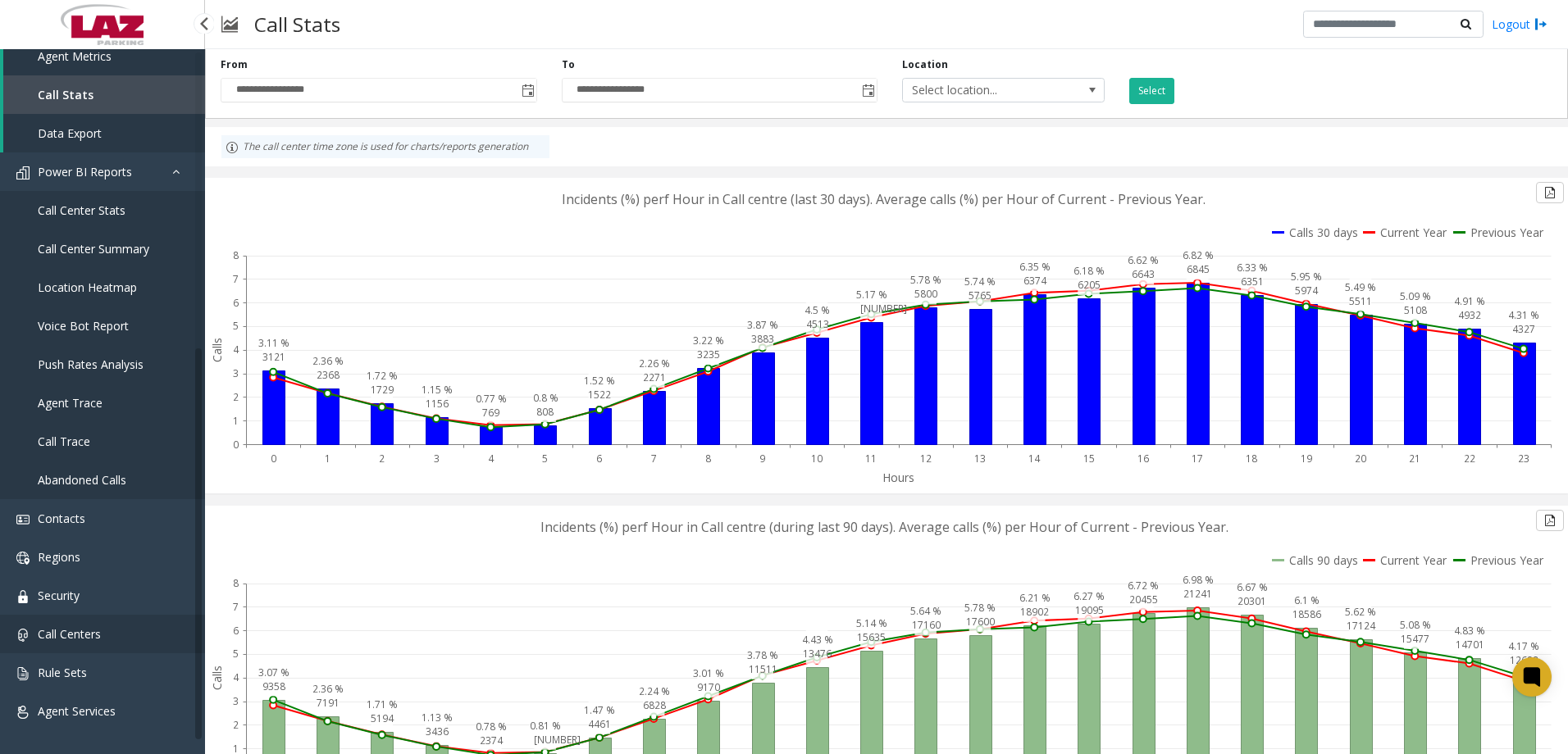 click on "Call Centers" at bounding box center (69, 634) 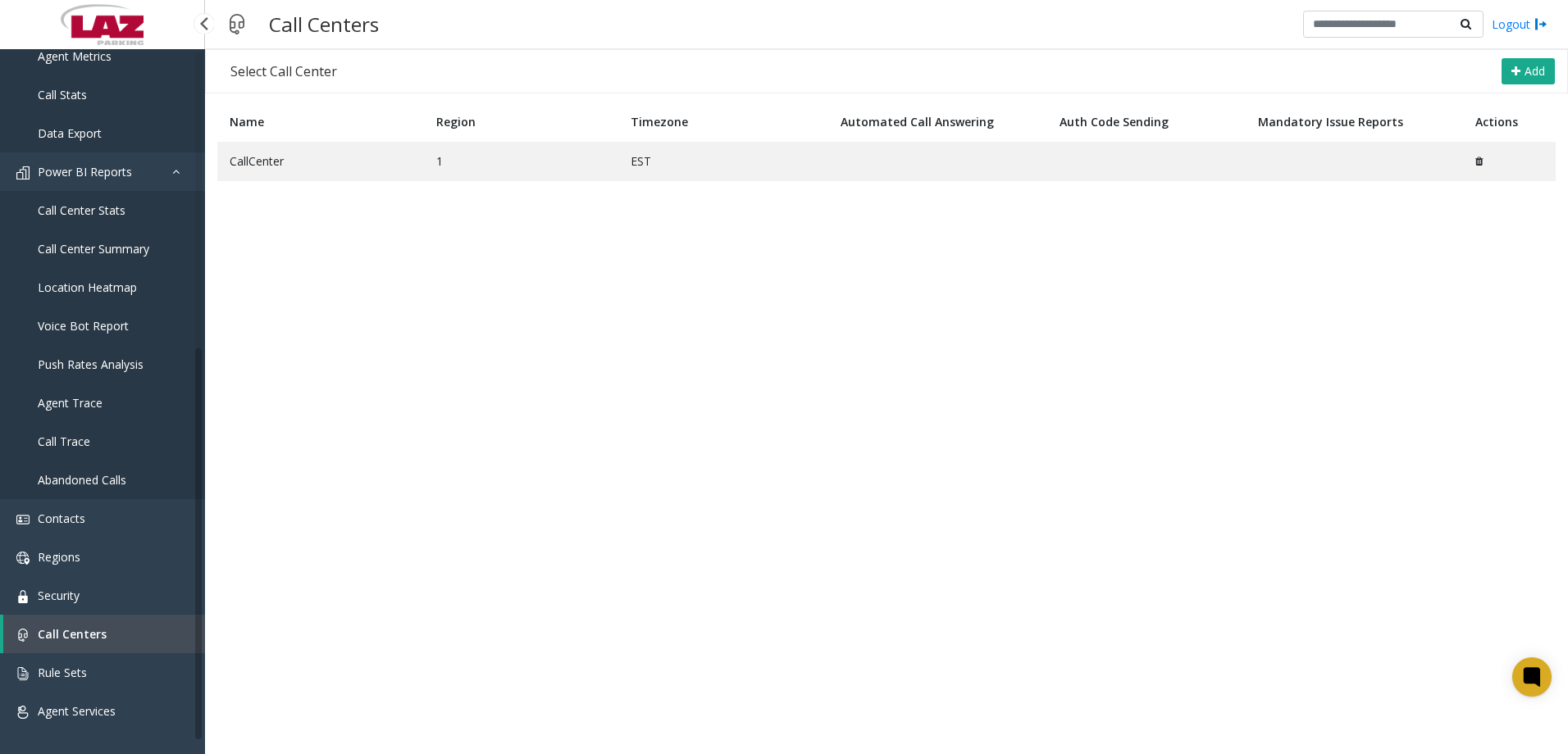 click on "Push Rates Analysis" at bounding box center (103, 364) 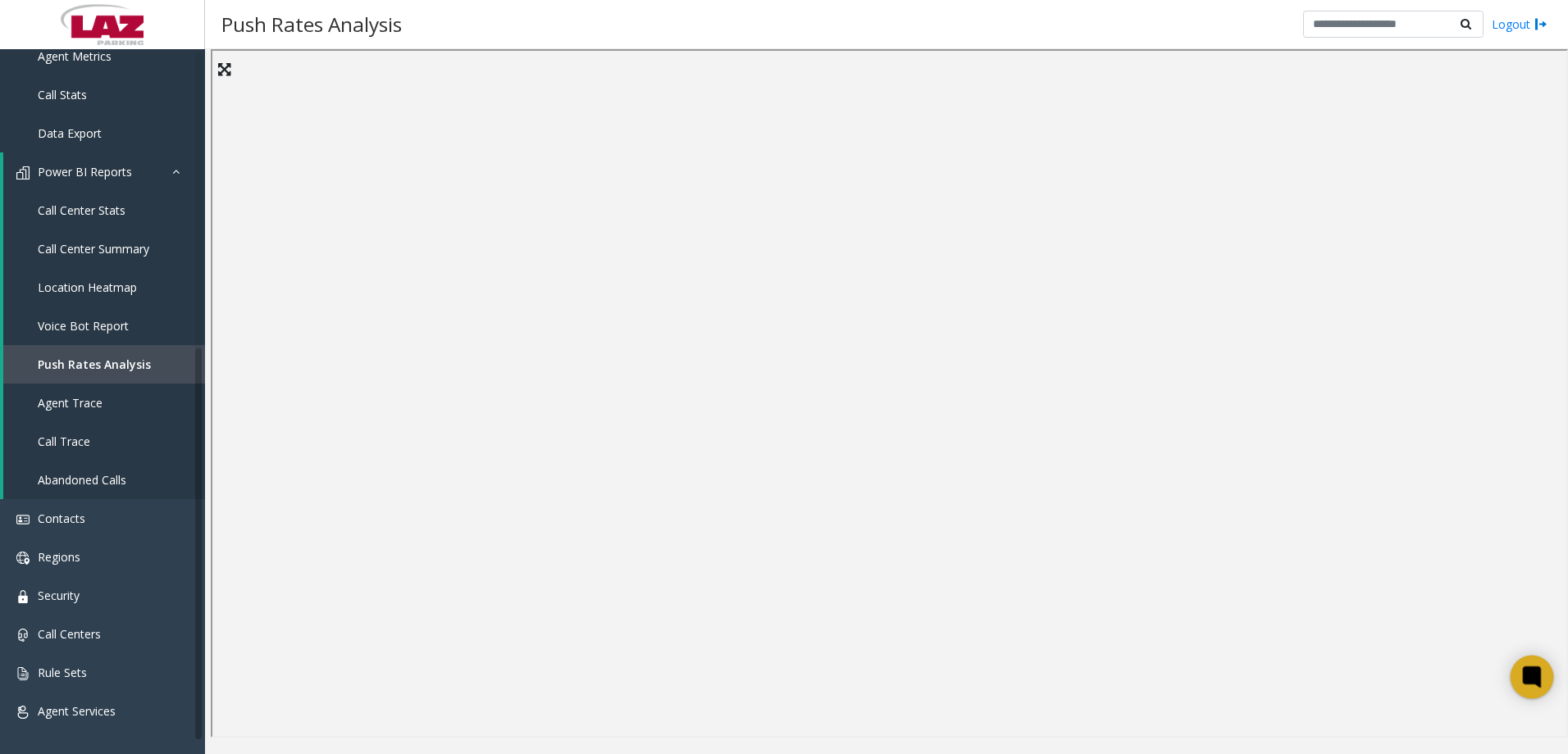 click 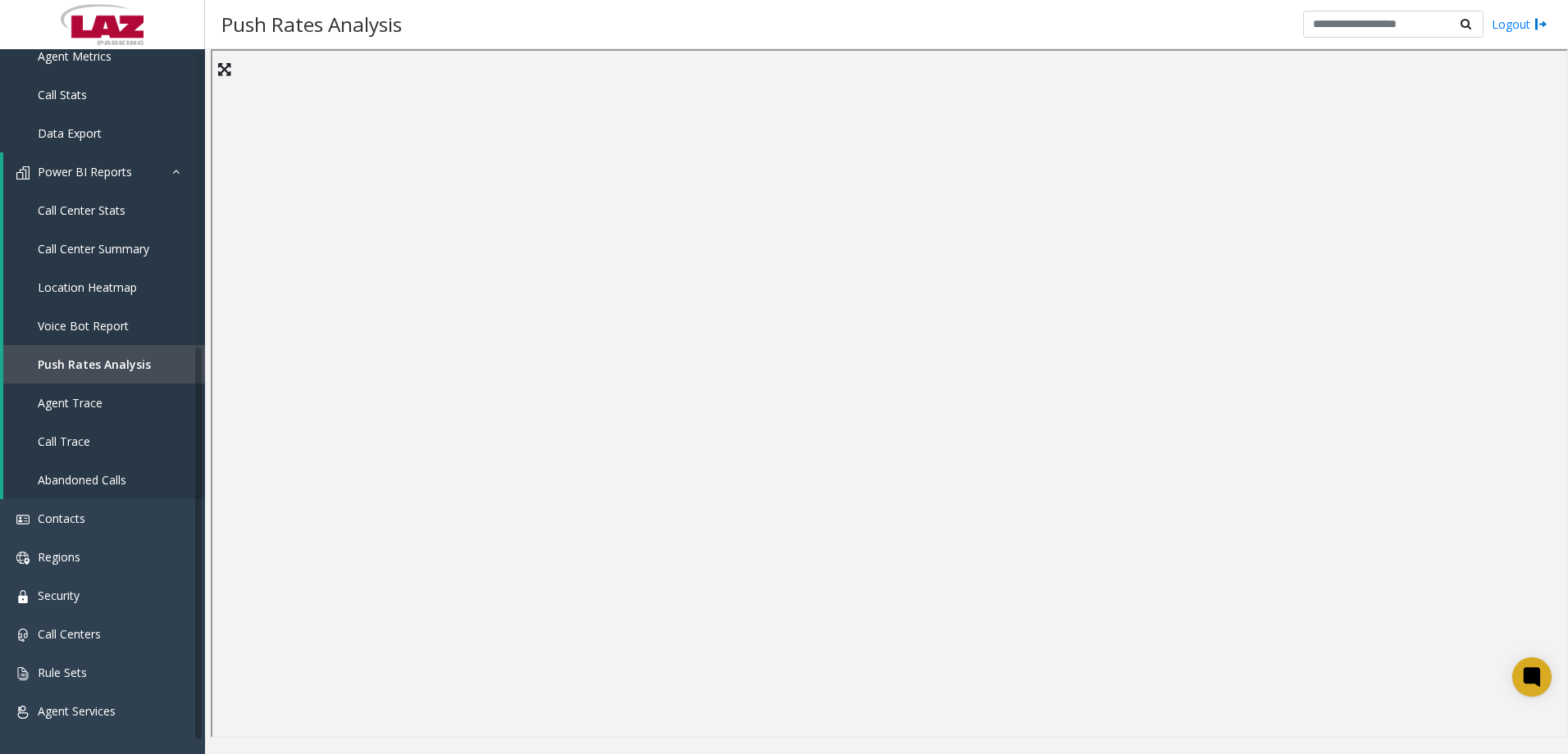 drag, startPoint x: 1210, startPoint y: 753, endPoint x: 1045, endPoint y: 26, distance: 745.4891 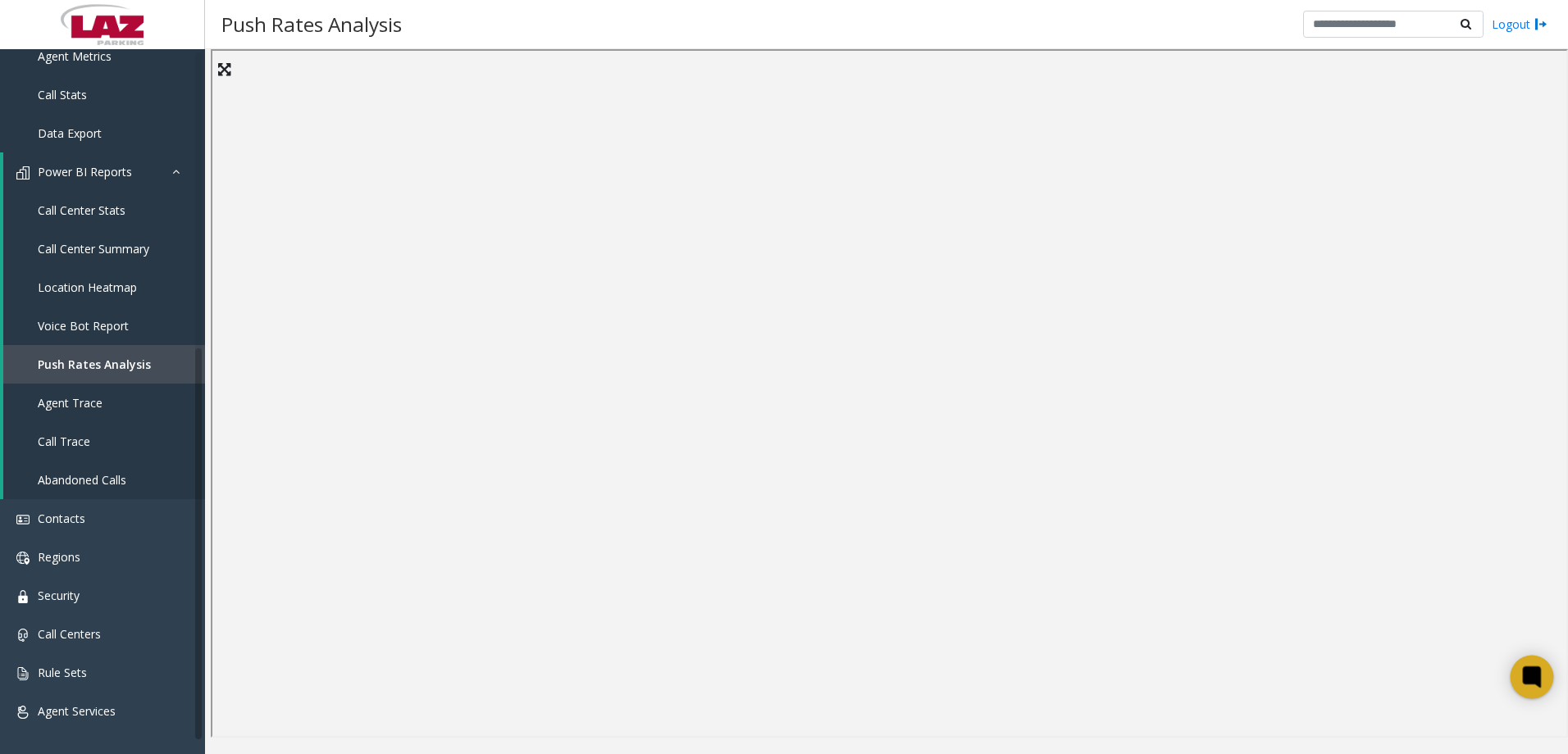 click 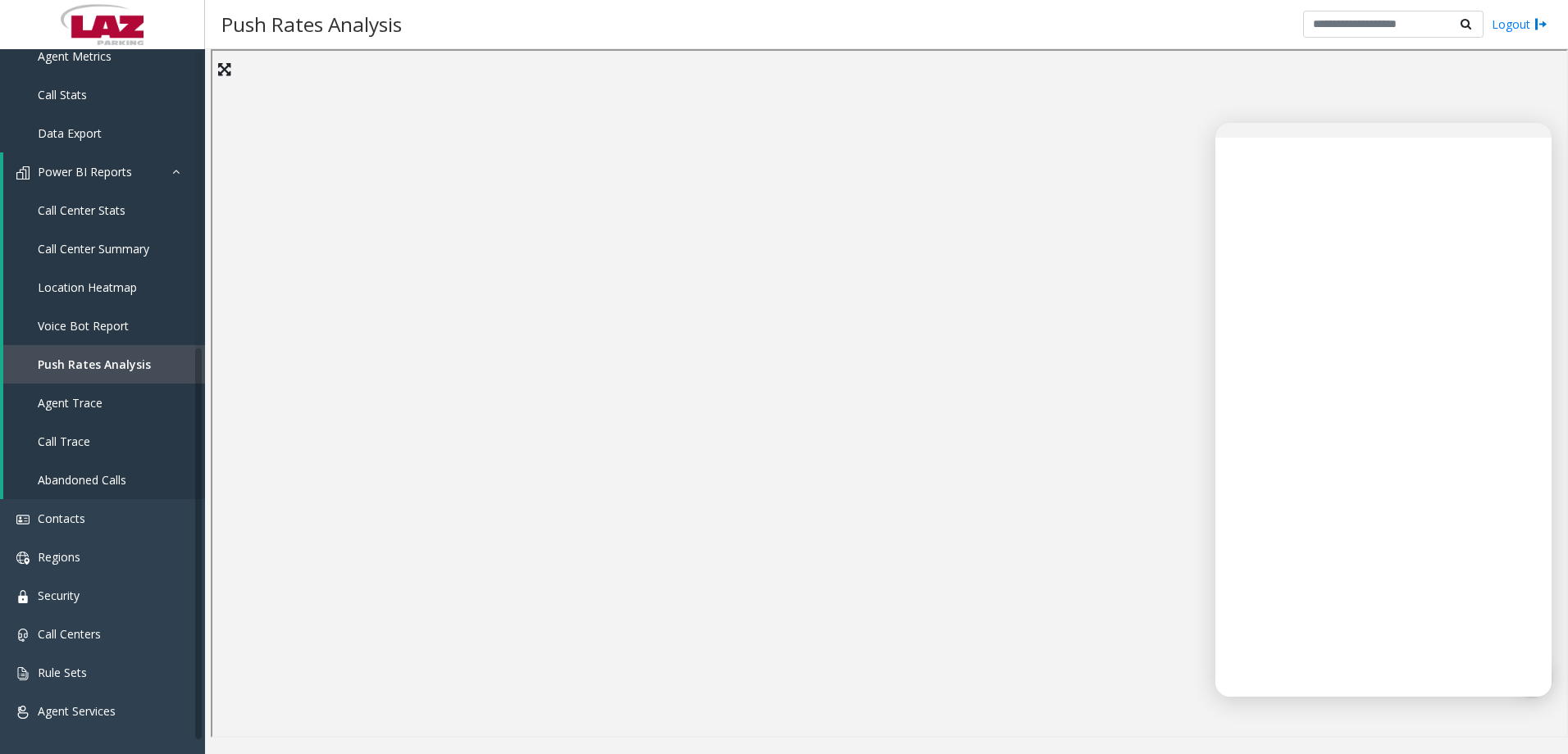 click on "Push Rates Analysis Logout" at bounding box center [887, 25] 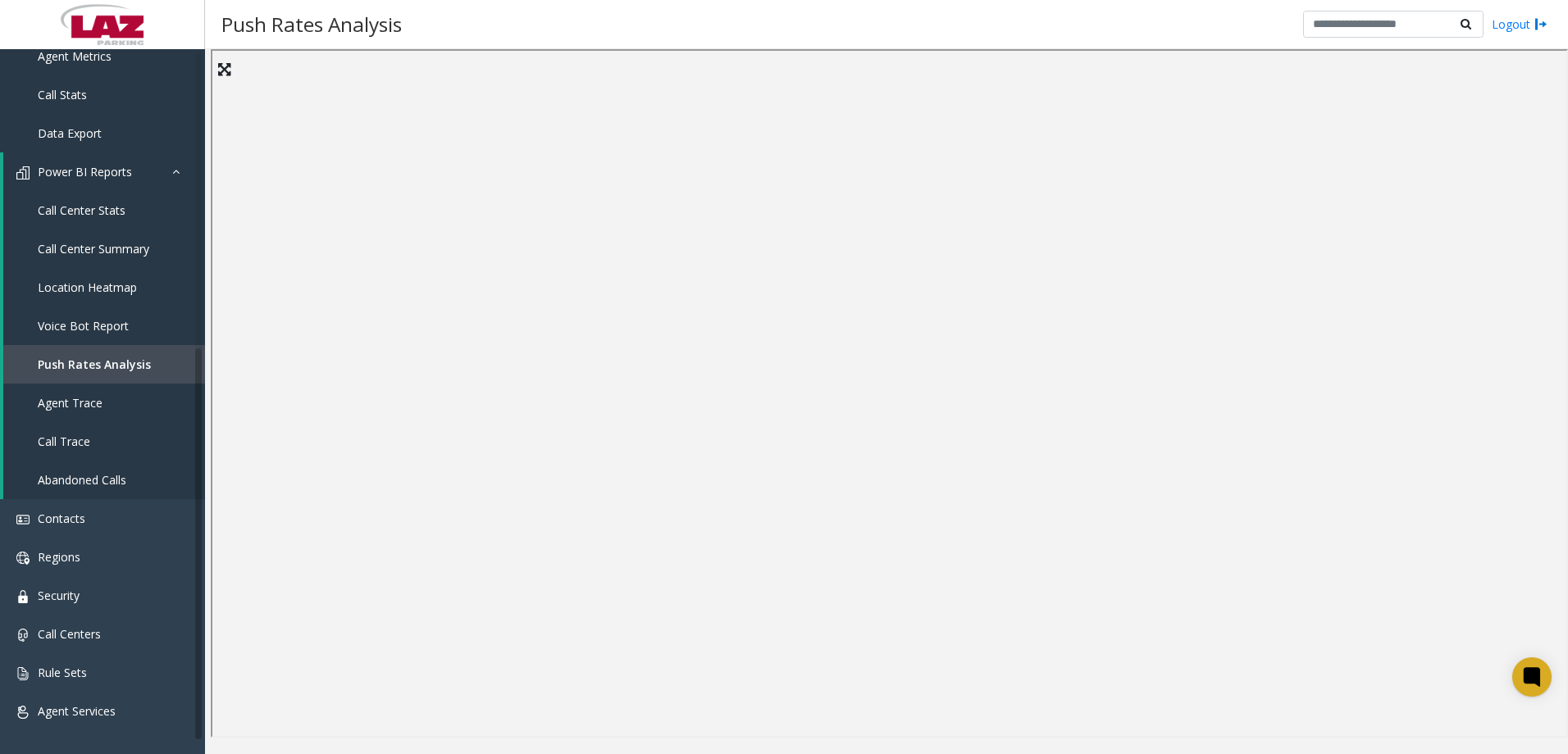 click on "Push Rates Analysis Logout" at bounding box center (887, 25) 